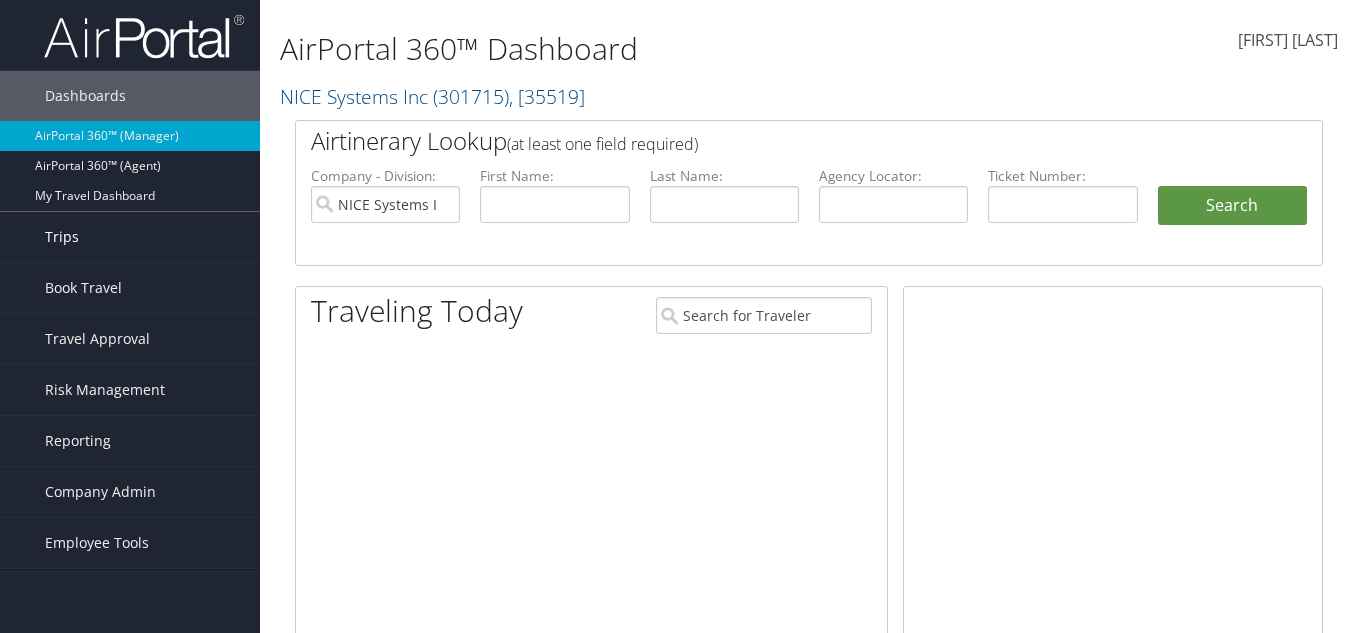 scroll, scrollTop: 0, scrollLeft: 0, axis: both 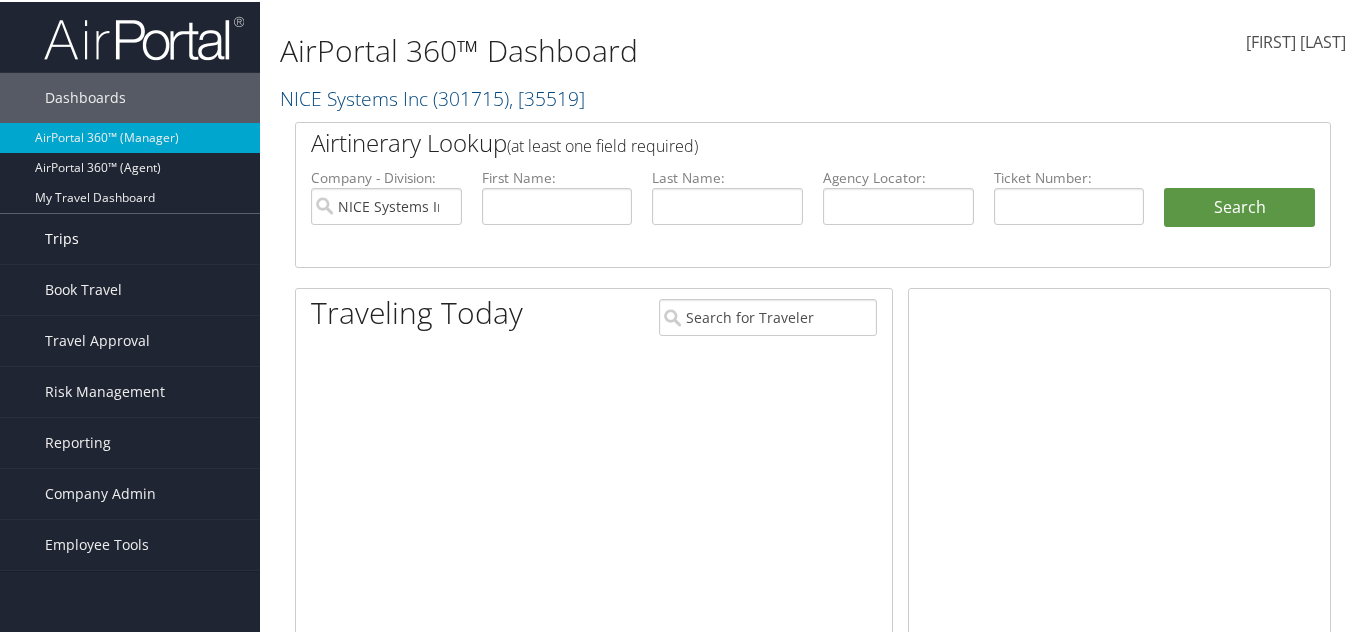 click on "Trips" at bounding box center [130, 237] 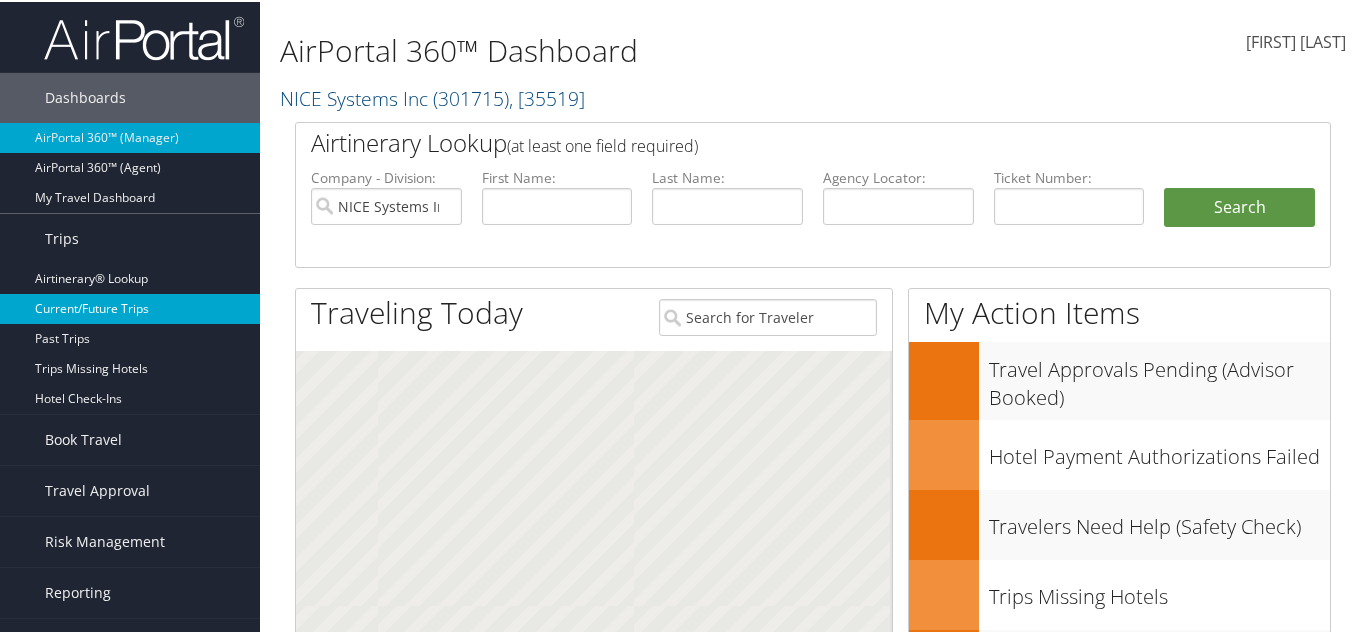 click on "Current/Future Trips" at bounding box center (130, 307) 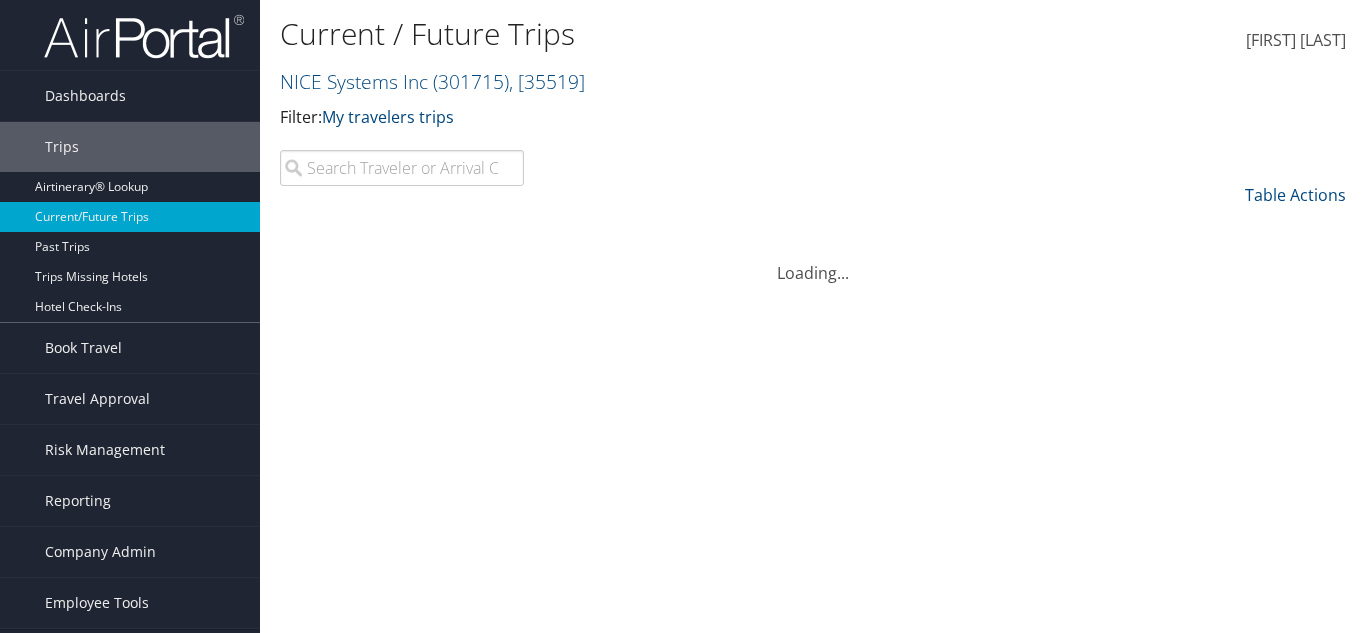 scroll, scrollTop: 0, scrollLeft: 0, axis: both 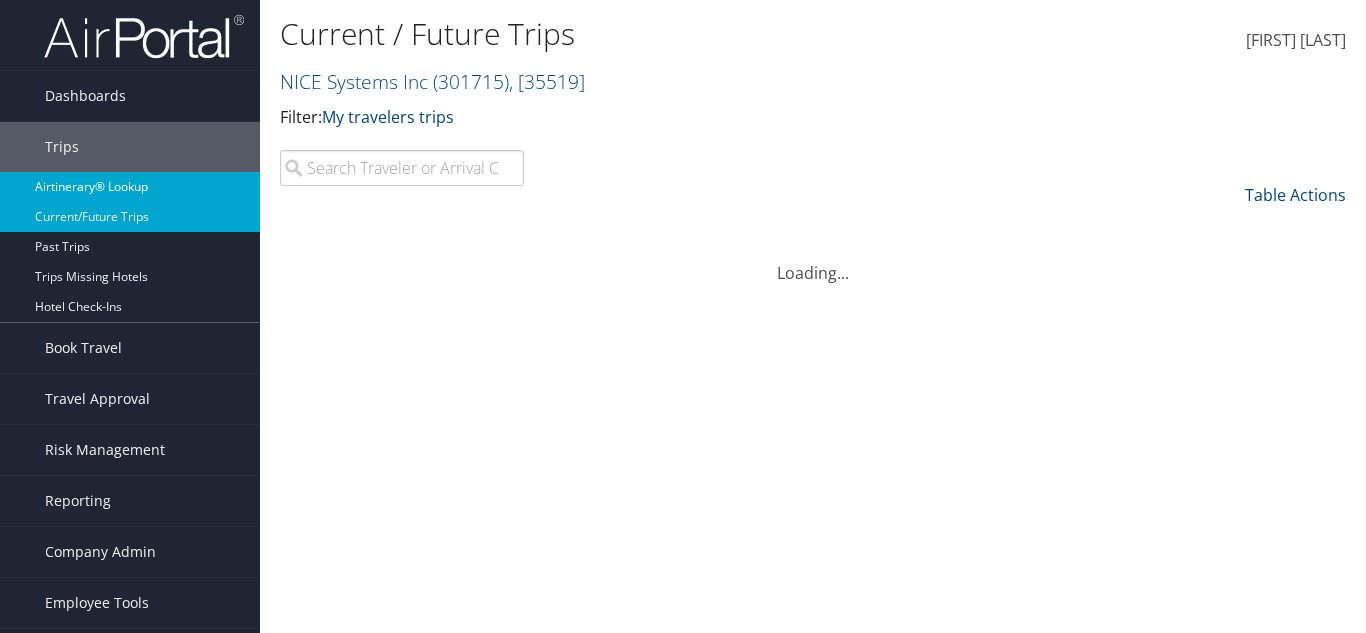 click on "Airtinerary® Lookup" at bounding box center [130, 187] 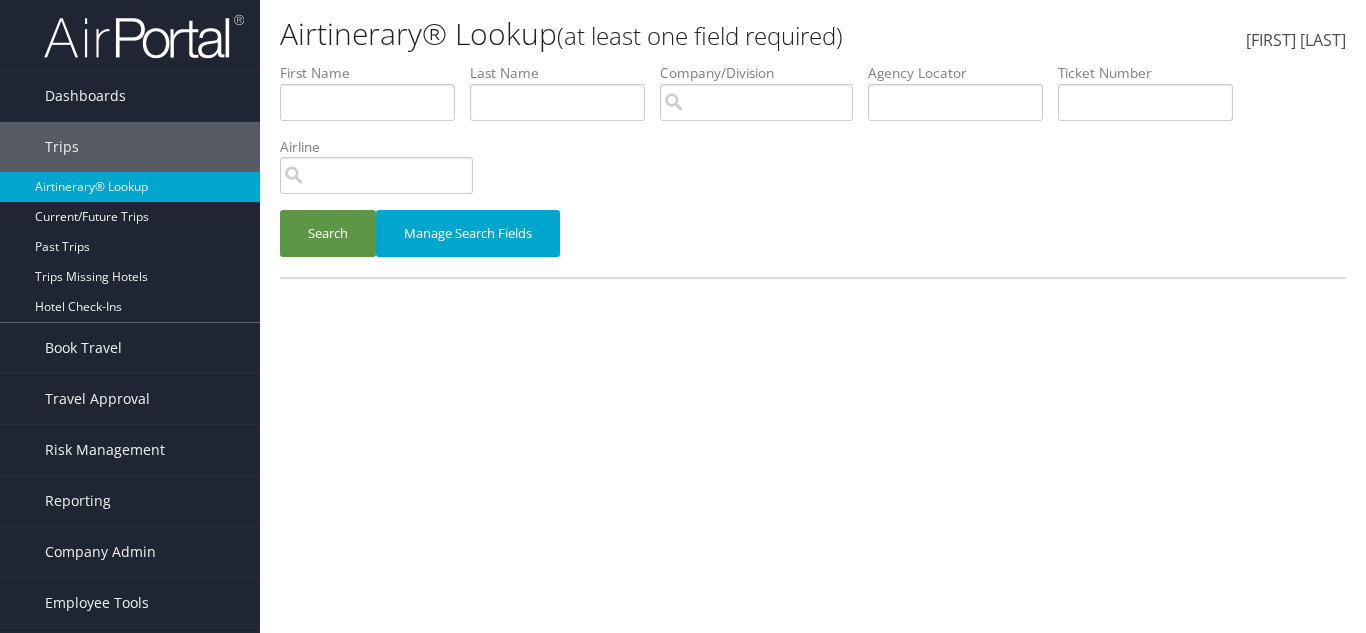 scroll, scrollTop: 0, scrollLeft: 0, axis: both 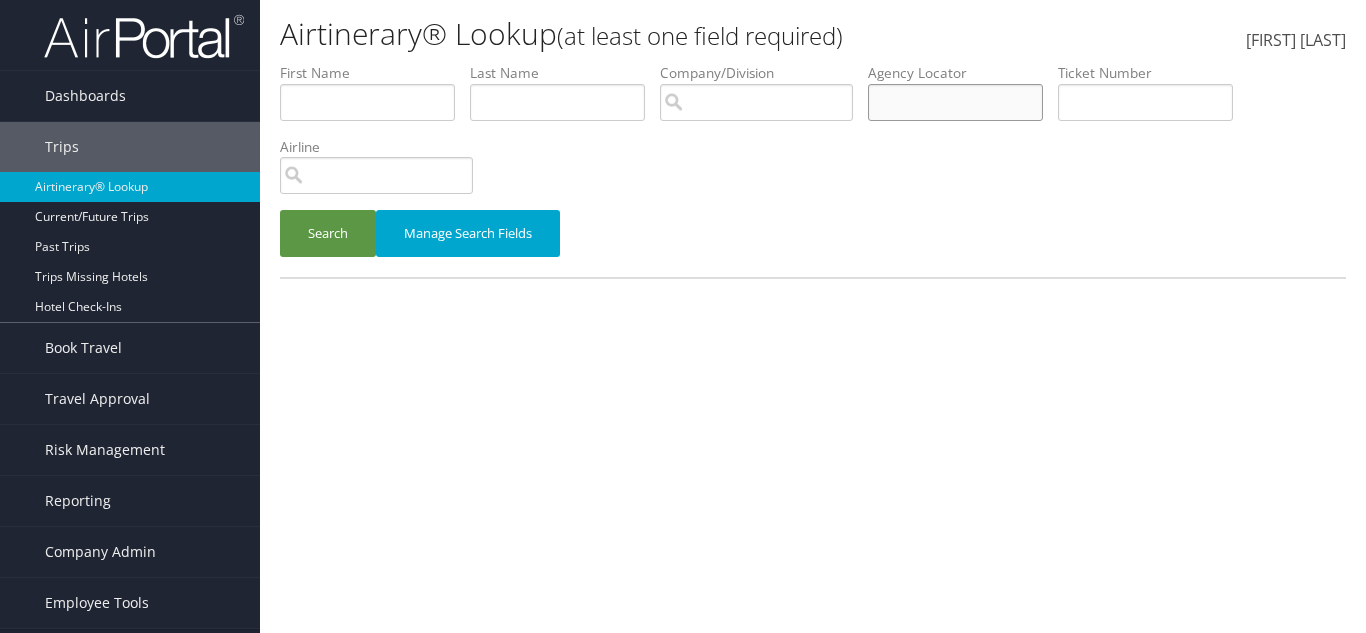 click at bounding box center (955, 102) 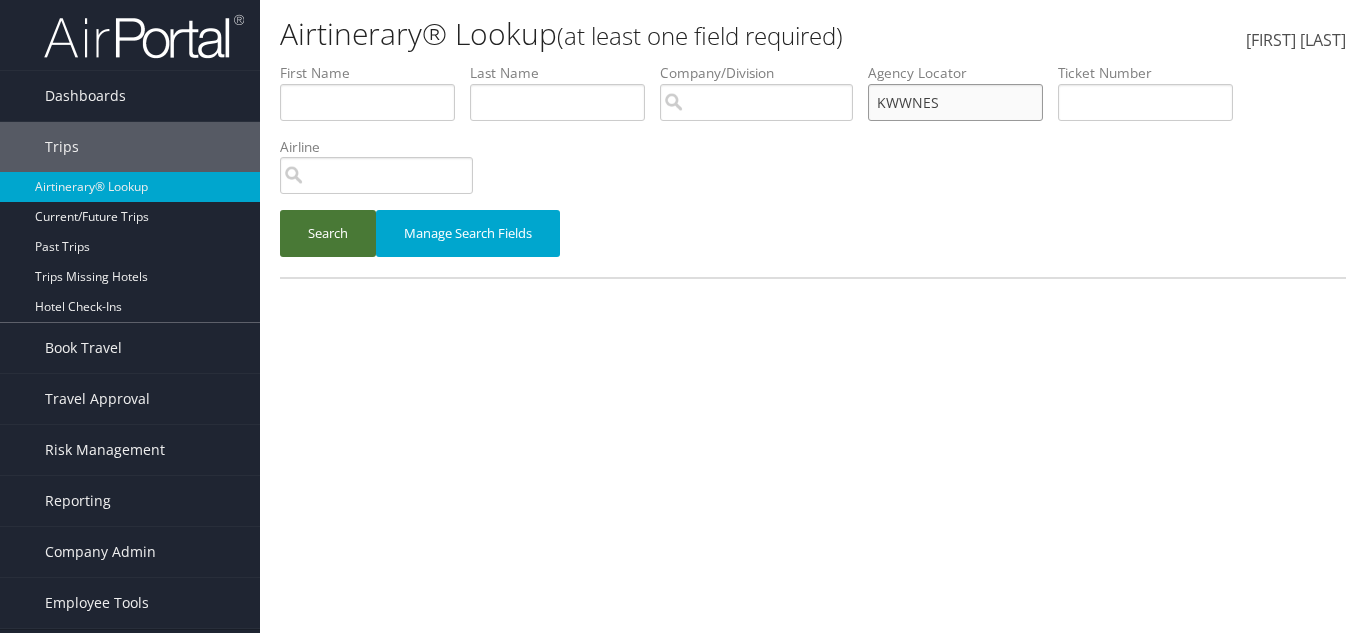 type on "KWWNES" 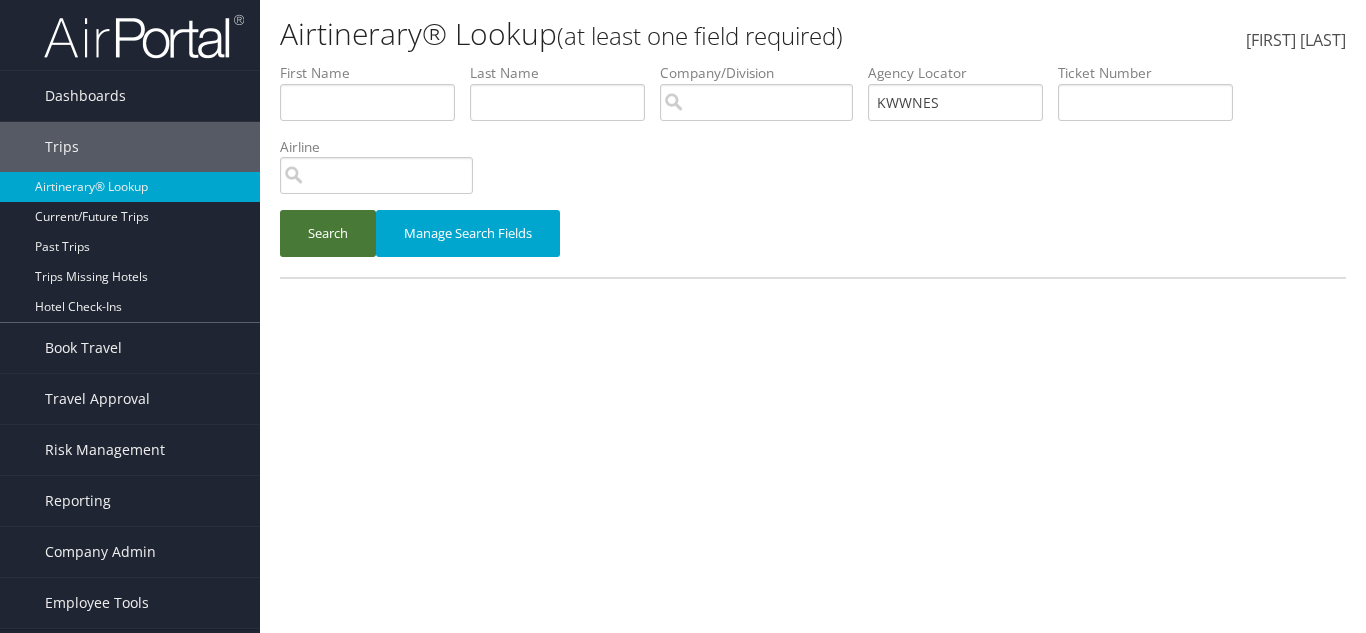 click on "Search" at bounding box center (328, 233) 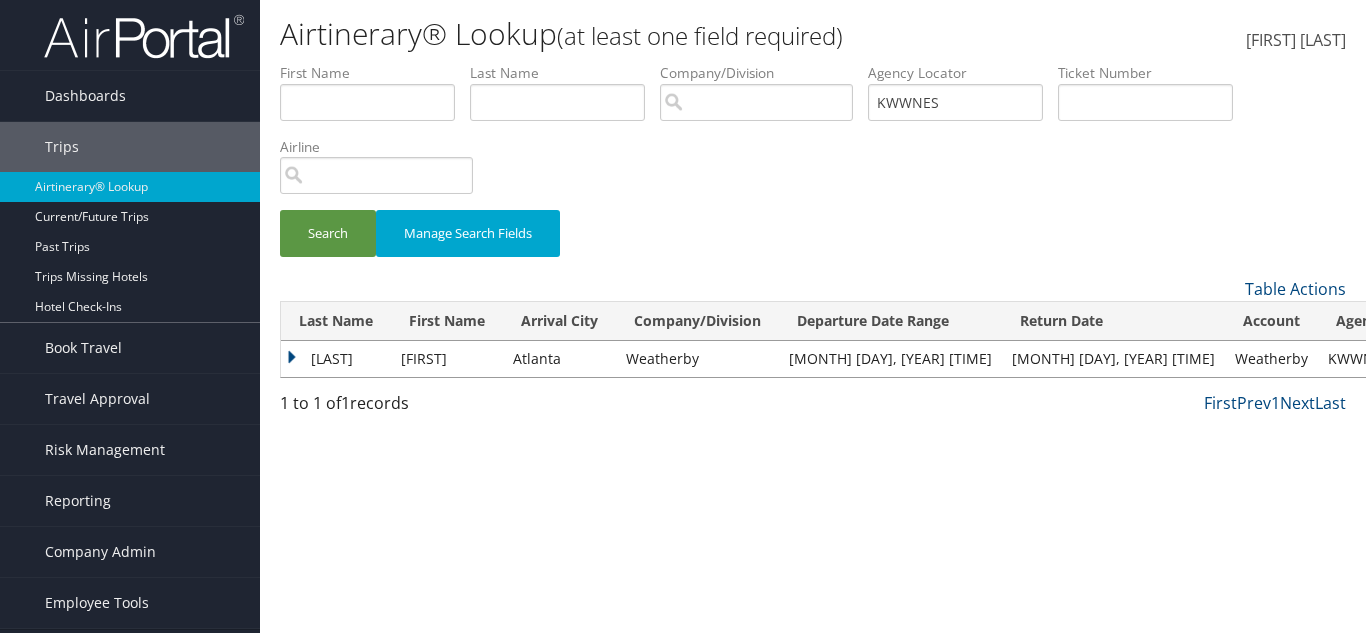 click on "Schwiger" at bounding box center [336, 359] 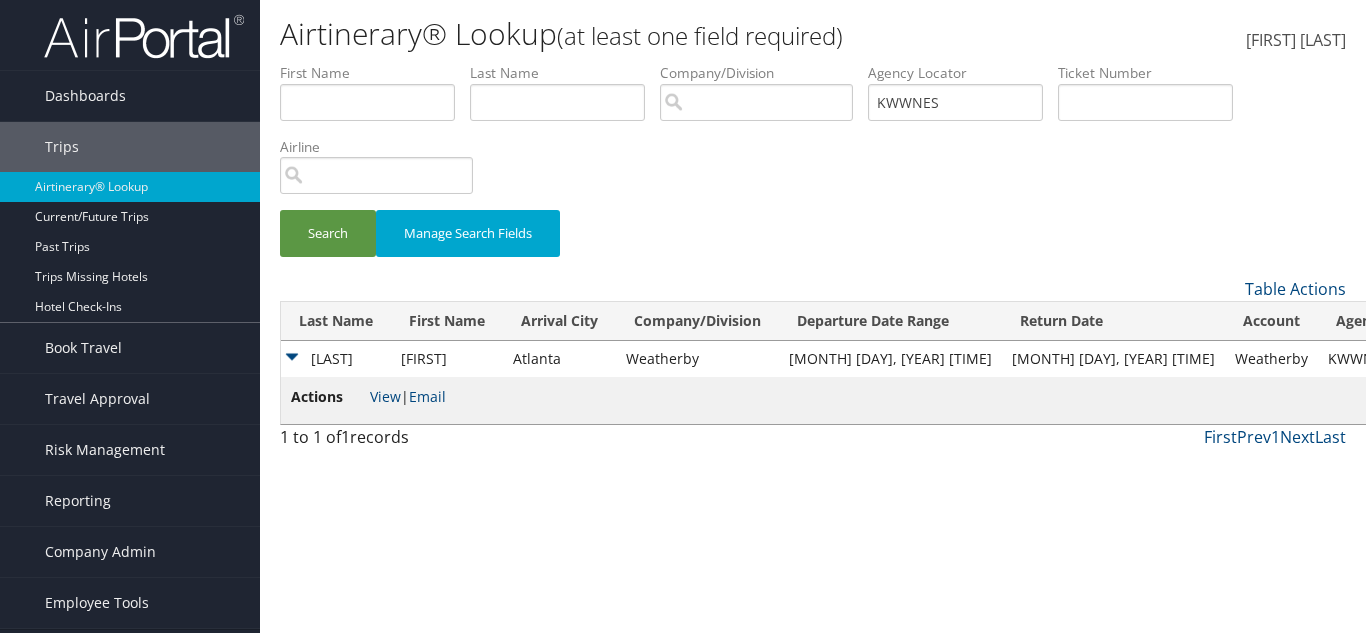 click on "Weatherby" at bounding box center [697, 359] 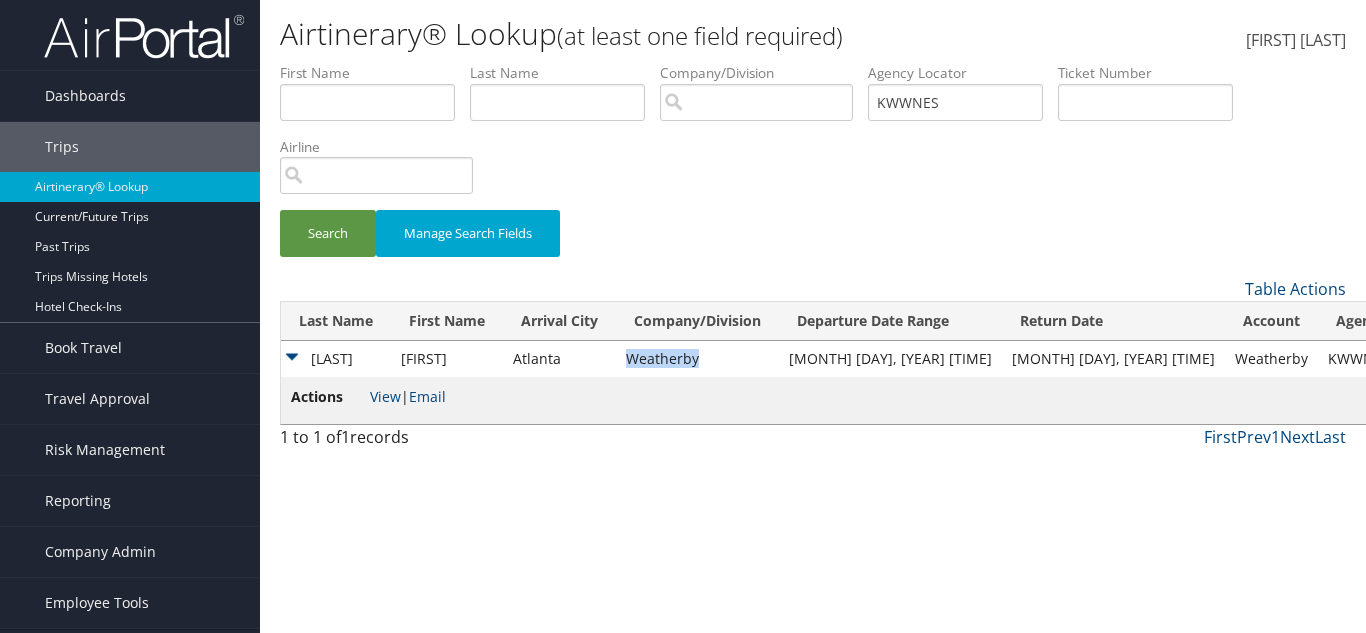 click on "Weatherby" at bounding box center [697, 359] 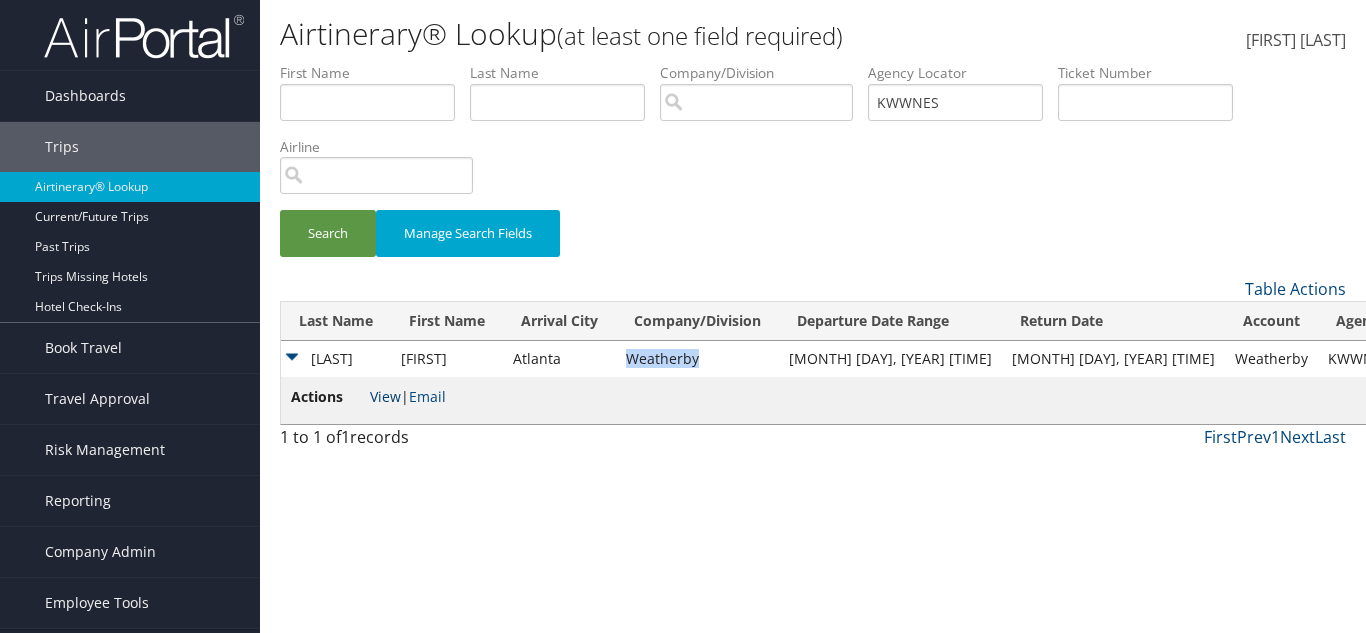 click on "View" at bounding box center (385, 396) 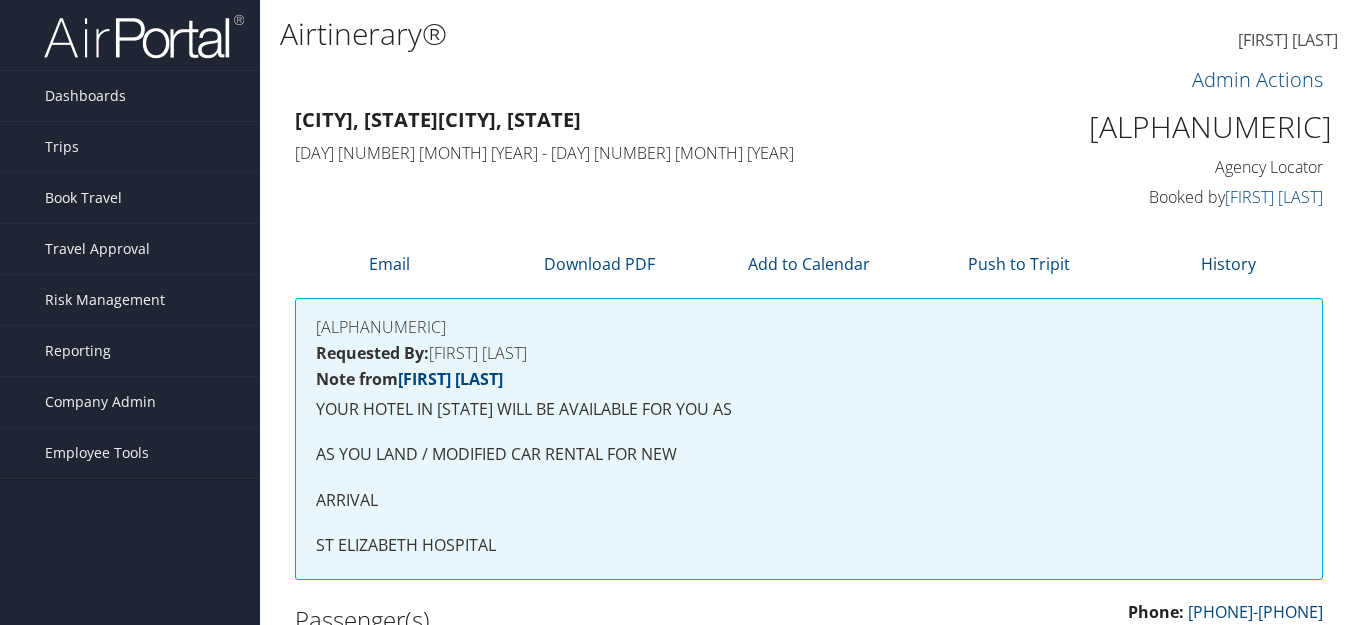 scroll, scrollTop: 1000, scrollLeft: 0, axis: vertical 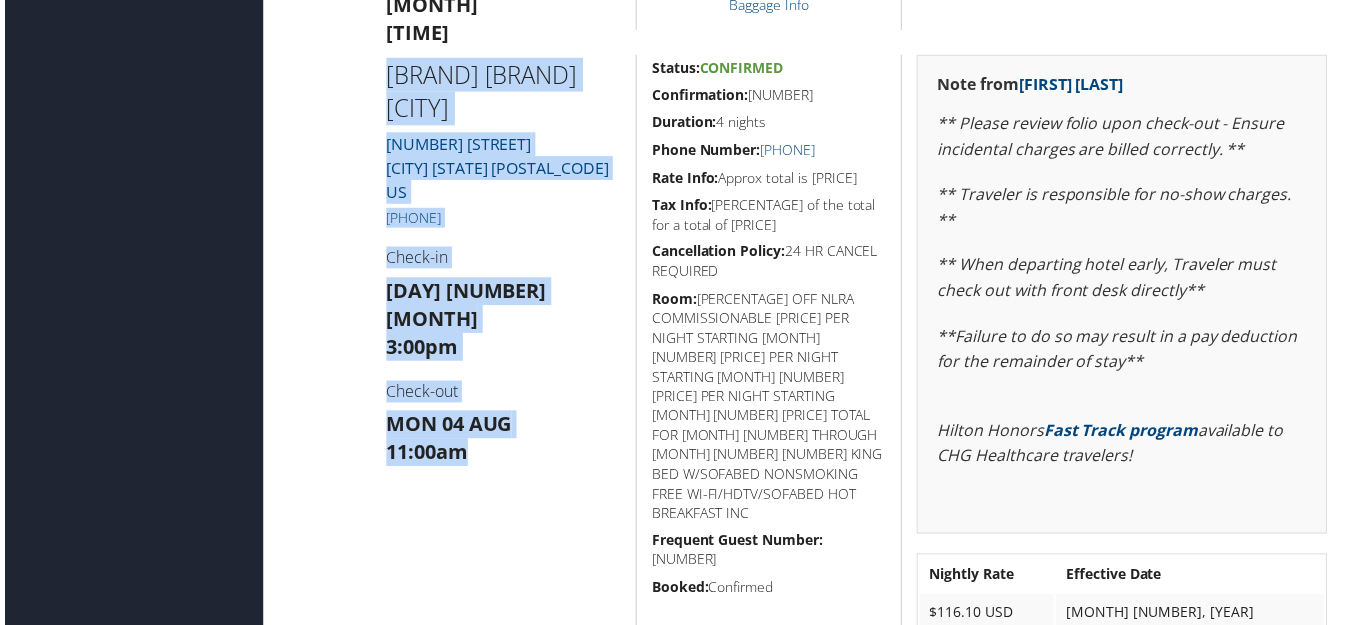 drag, startPoint x: 379, startPoint y: 74, endPoint x: 533, endPoint y: 398, distance: 358.73666 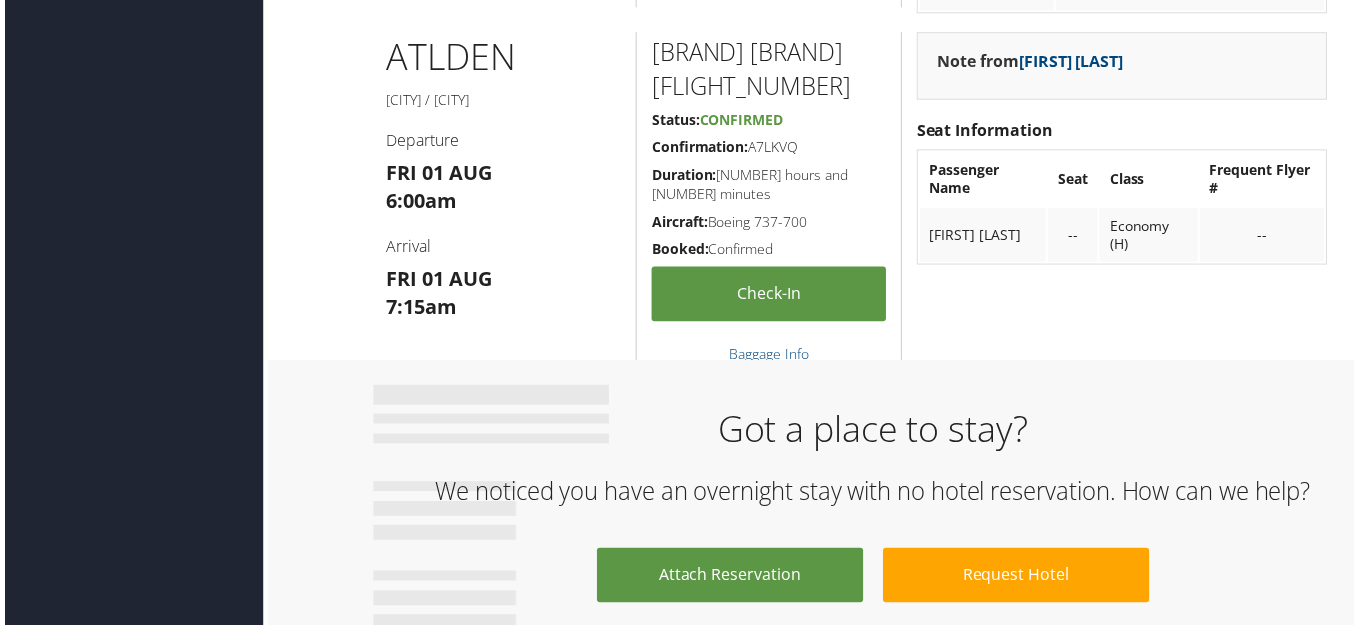 scroll, scrollTop: 1600, scrollLeft: 0, axis: vertical 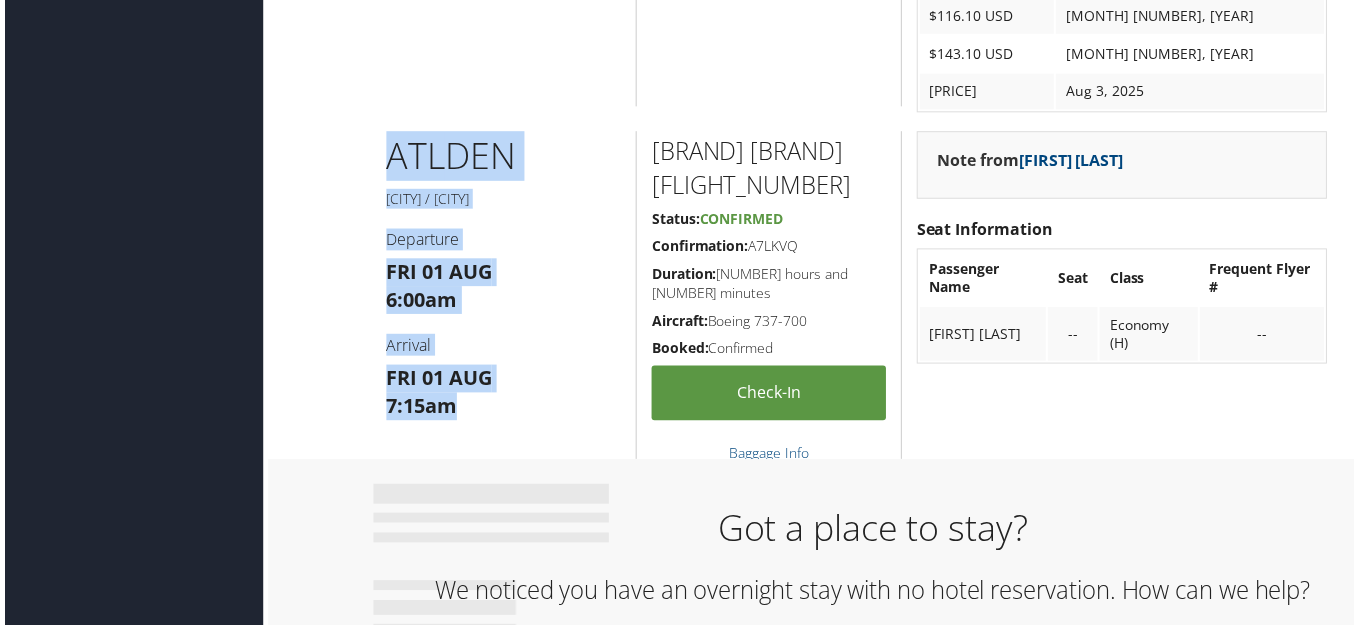 drag, startPoint x: 381, startPoint y: 150, endPoint x: 519, endPoint y: 401, distance: 286.435 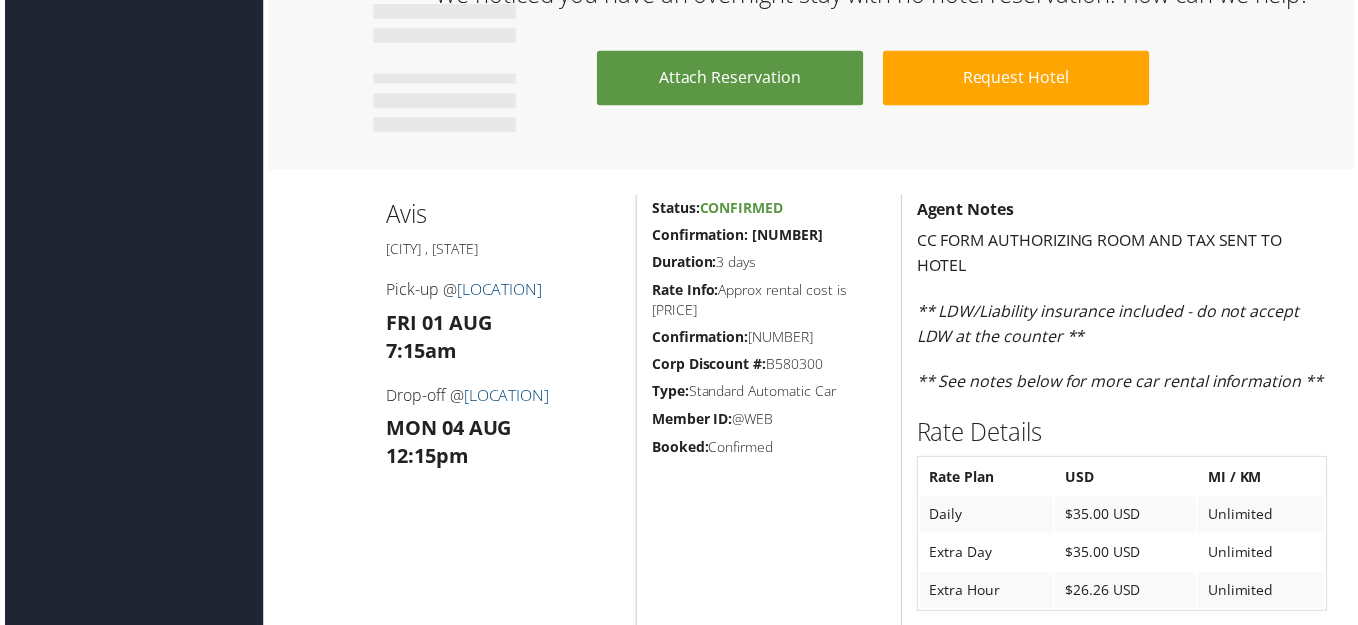 scroll, scrollTop: 2300, scrollLeft: 0, axis: vertical 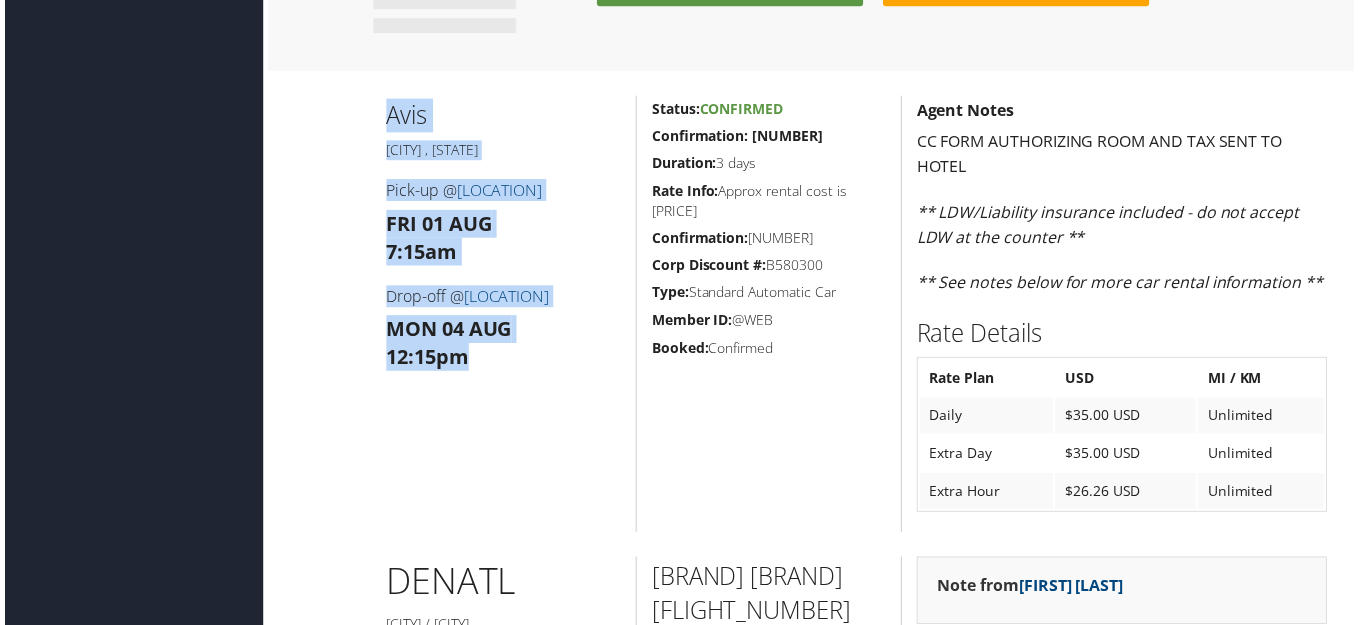 drag, startPoint x: 479, startPoint y: 409, endPoint x: 358, endPoint y: 387, distance: 122.98374 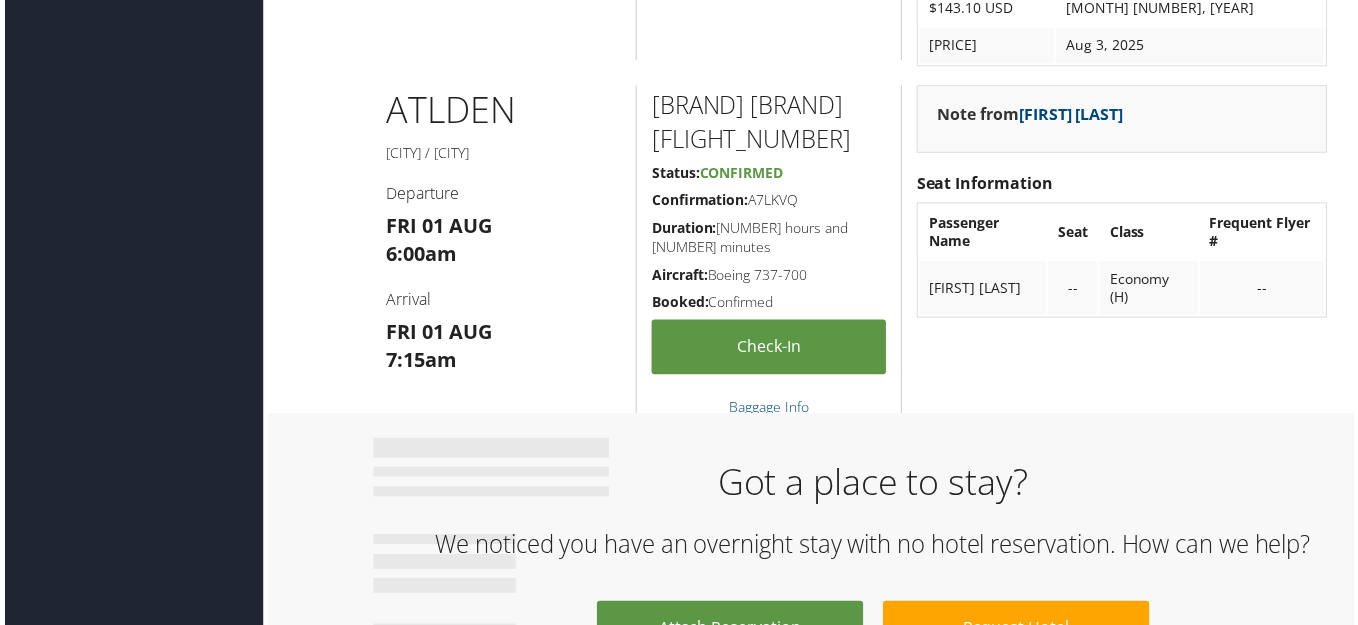 scroll, scrollTop: 1600, scrollLeft: 0, axis: vertical 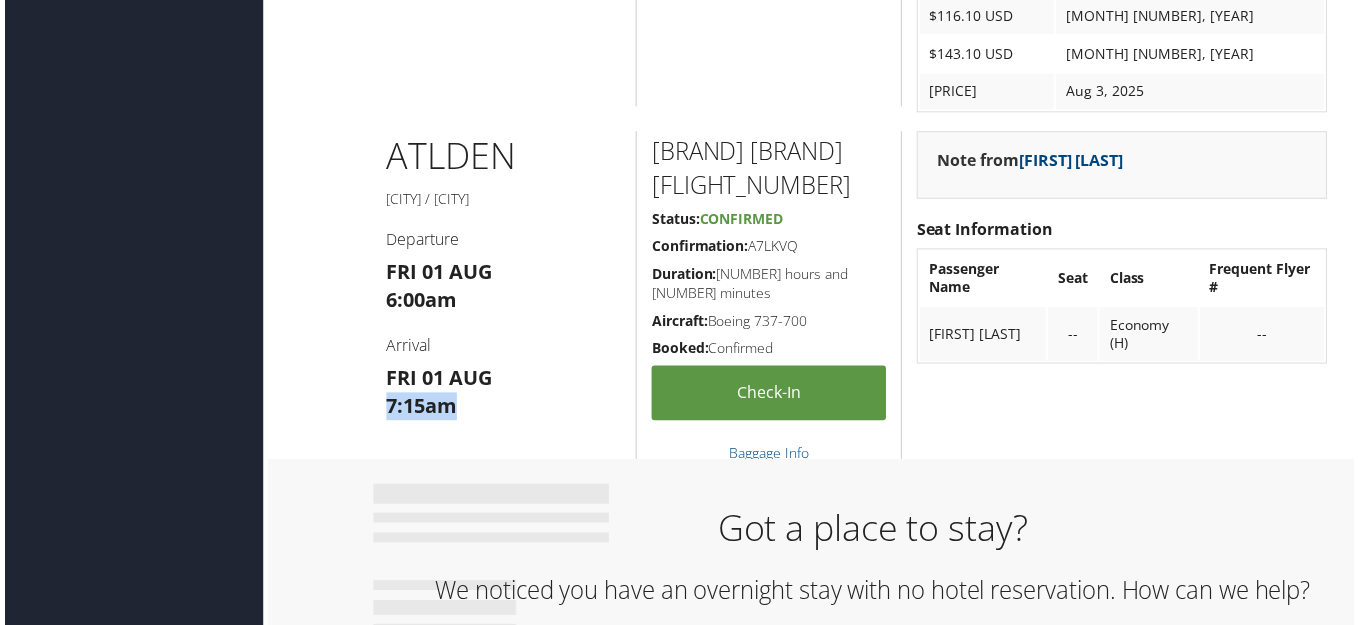 drag, startPoint x: 378, startPoint y: 409, endPoint x: 491, endPoint y: 406, distance: 113.03982 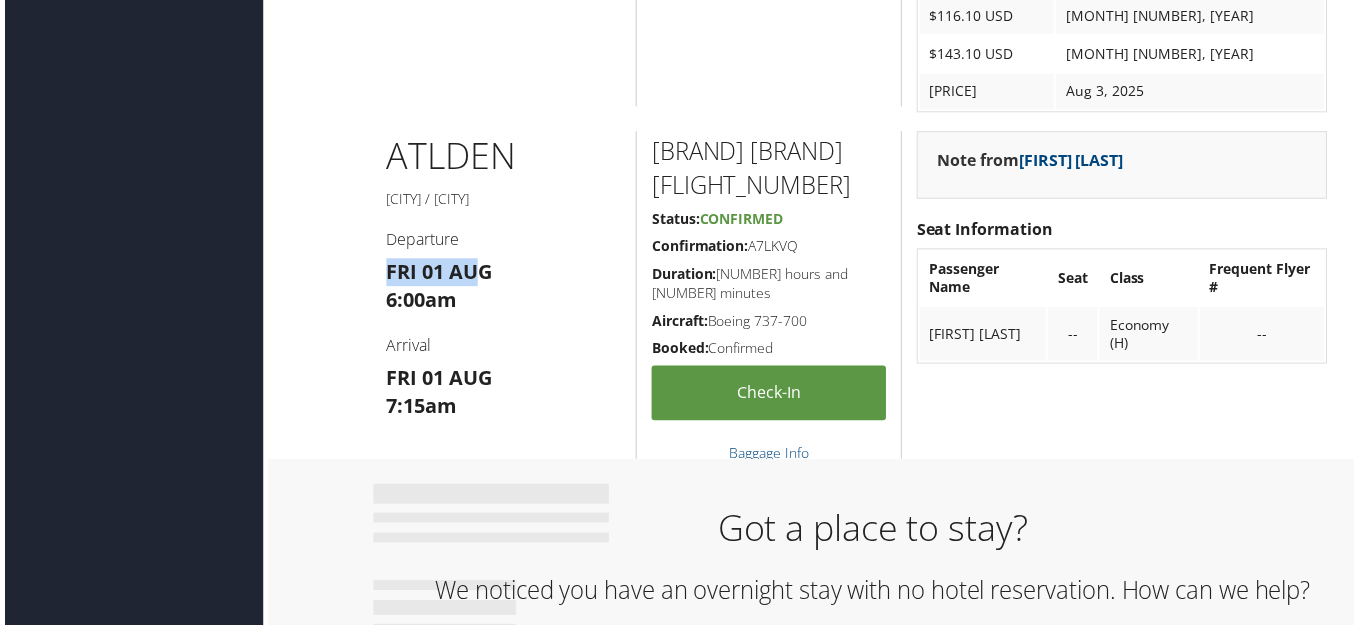 drag, startPoint x: 377, startPoint y: 275, endPoint x: 473, endPoint y: 269, distance: 96.18732 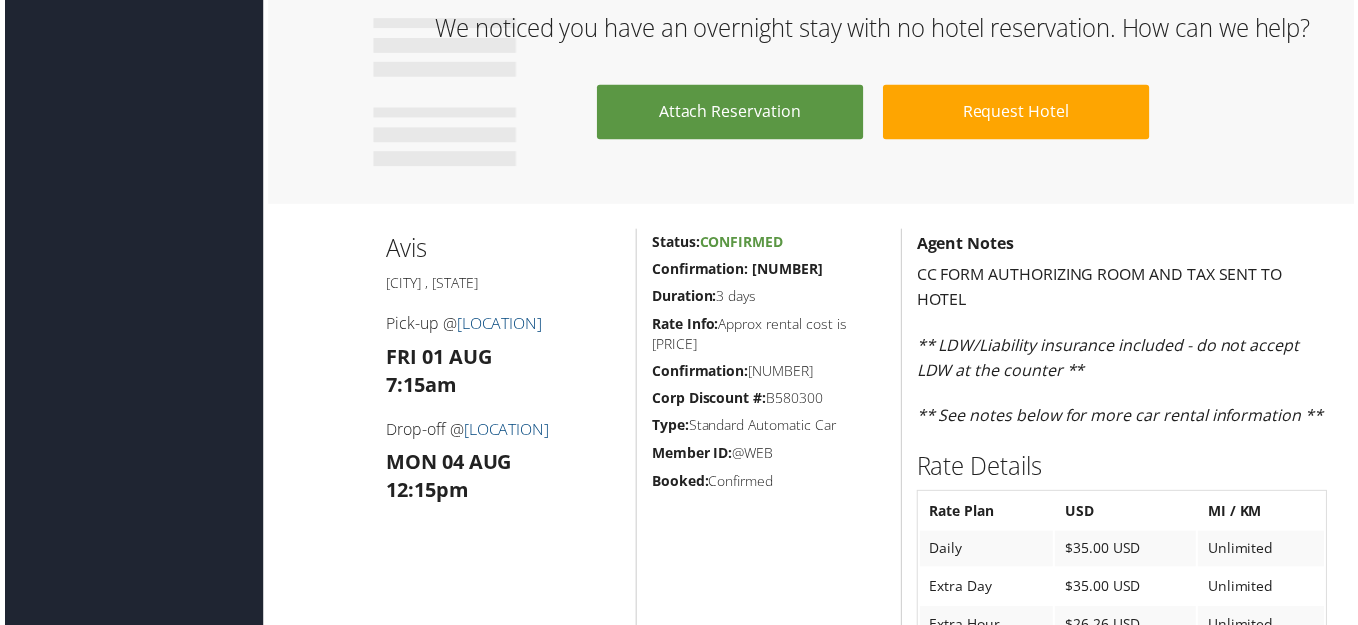 scroll, scrollTop: 2200, scrollLeft: 0, axis: vertical 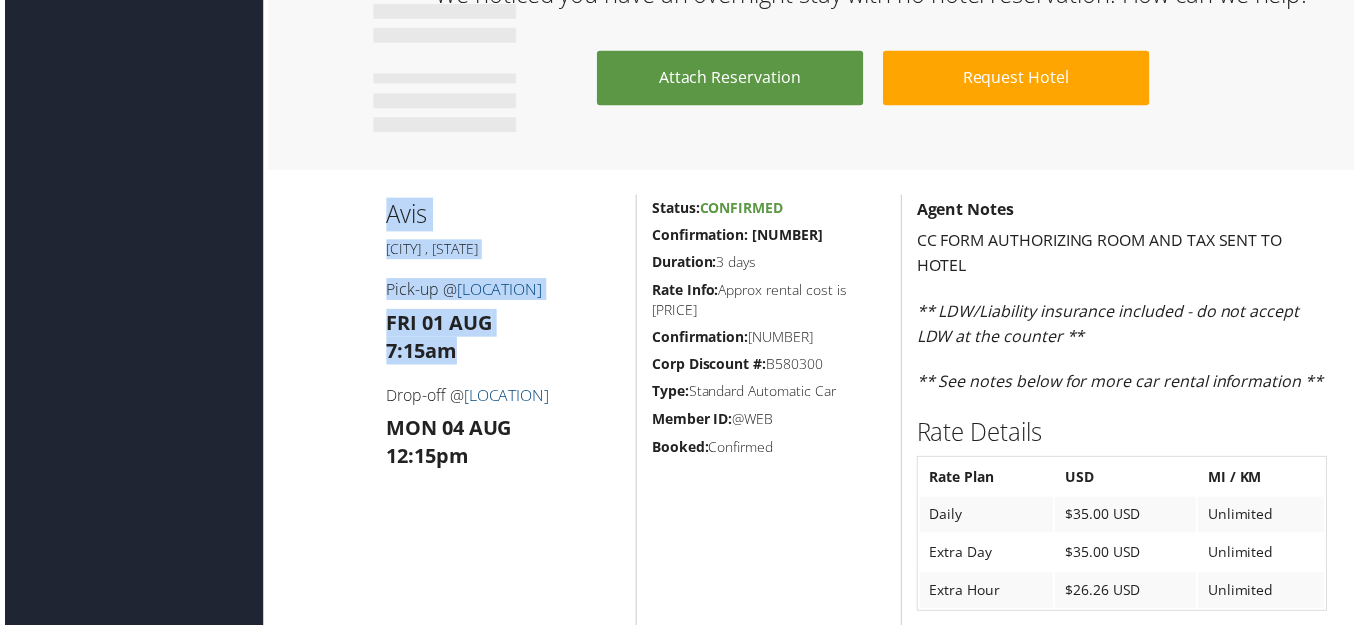 drag, startPoint x: 340, startPoint y: 362, endPoint x: 312, endPoint y: 346, distance: 32.24903 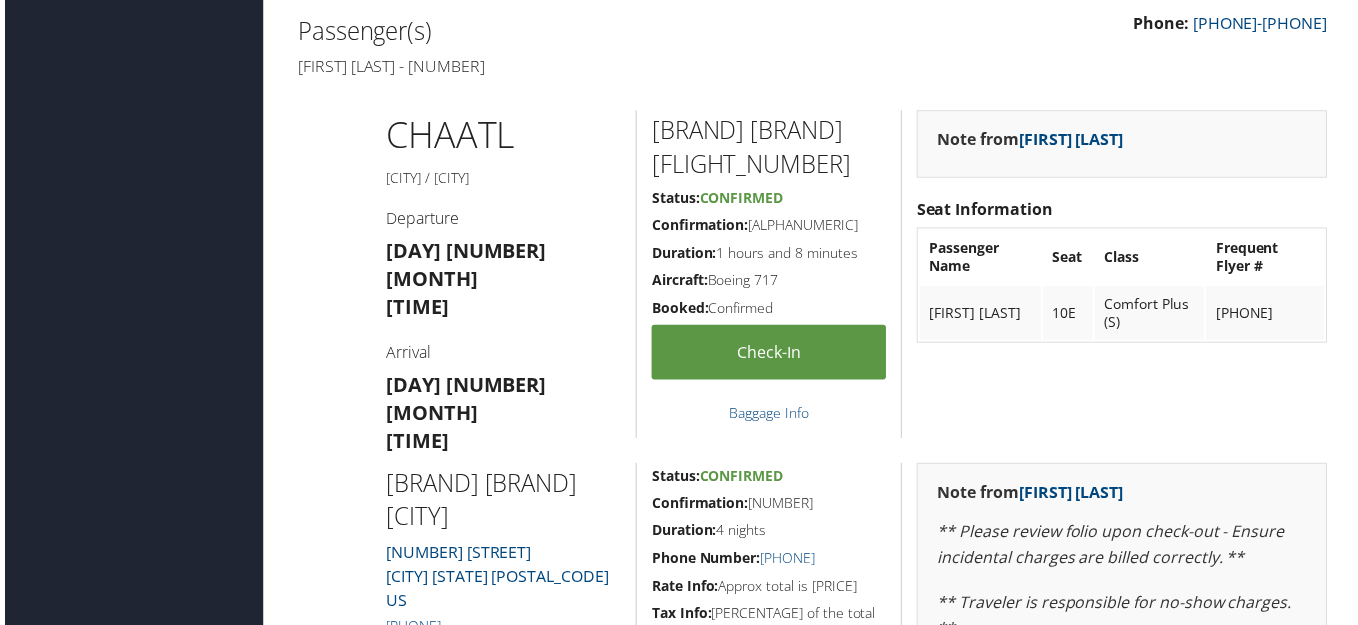 scroll, scrollTop: 900, scrollLeft: 0, axis: vertical 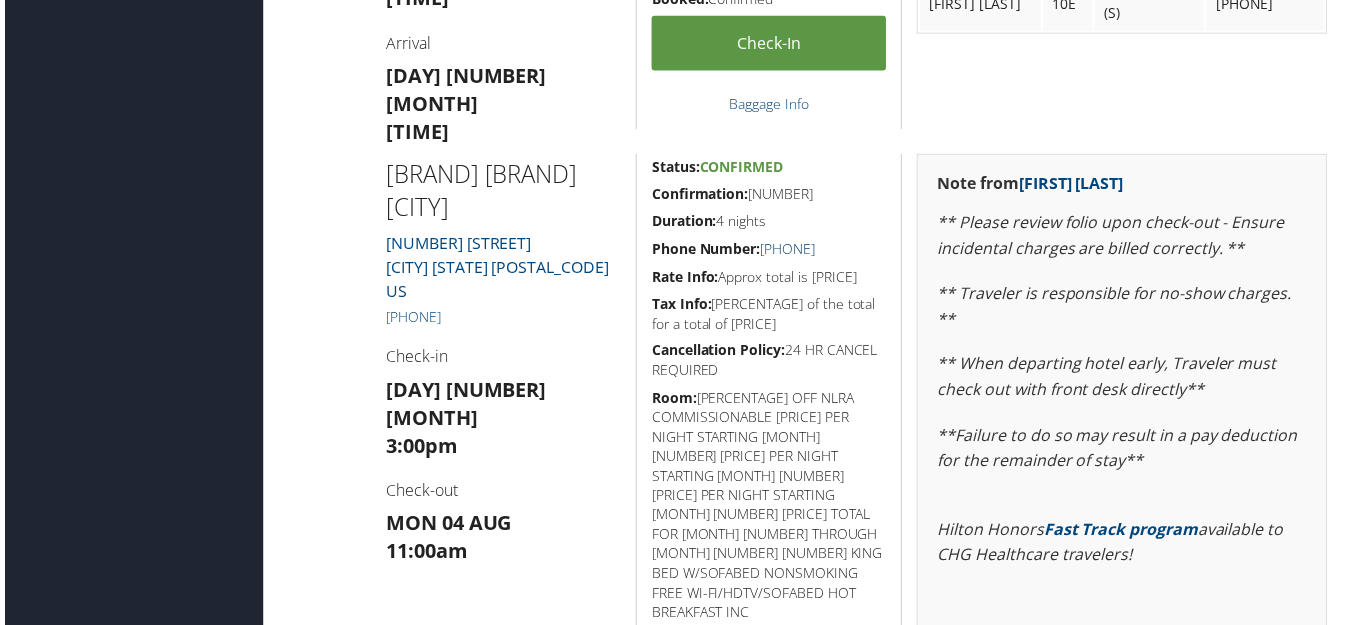 drag, startPoint x: 872, startPoint y: 243, endPoint x: 756, endPoint y: 243, distance: 116 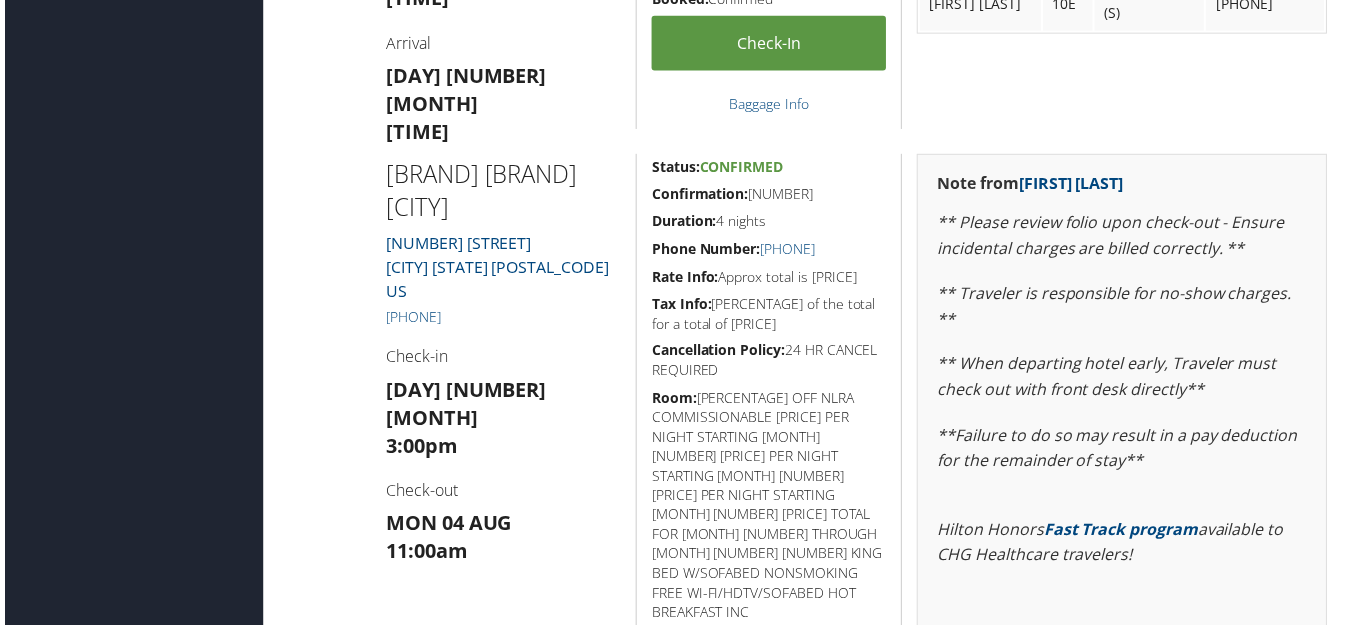 drag, startPoint x: 816, startPoint y: 192, endPoint x: 745, endPoint y: 183, distance: 71.568146 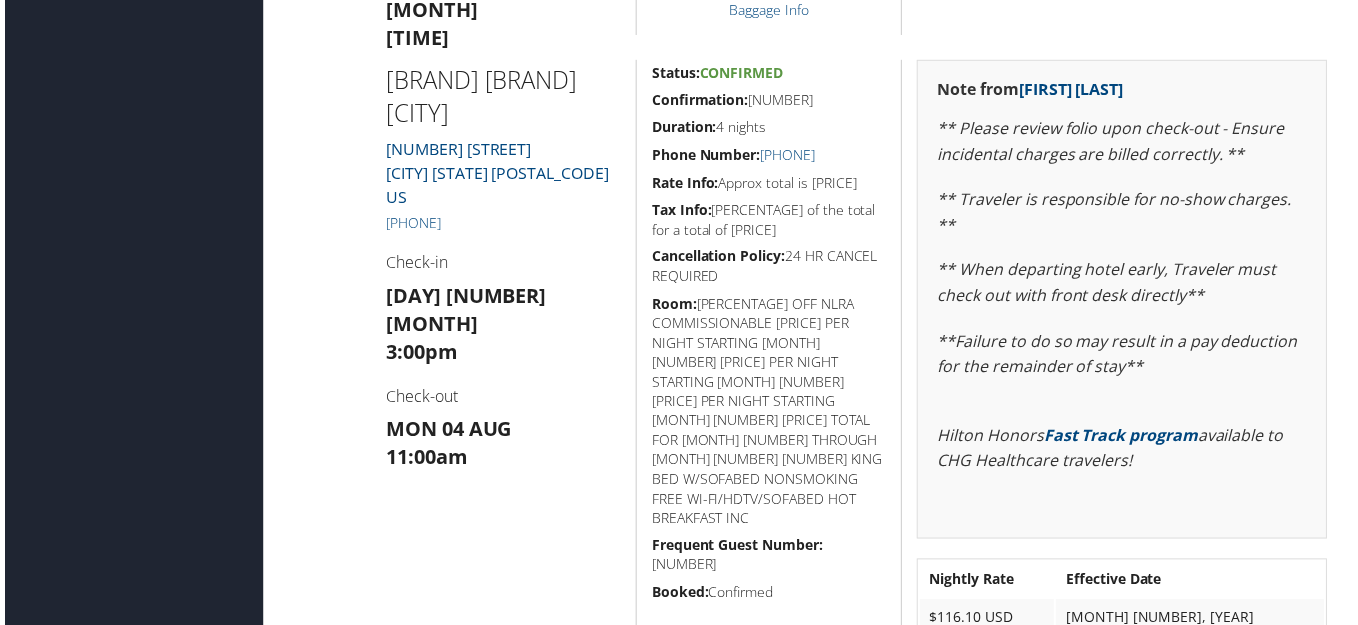 scroll, scrollTop: 1000, scrollLeft: 0, axis: vertical 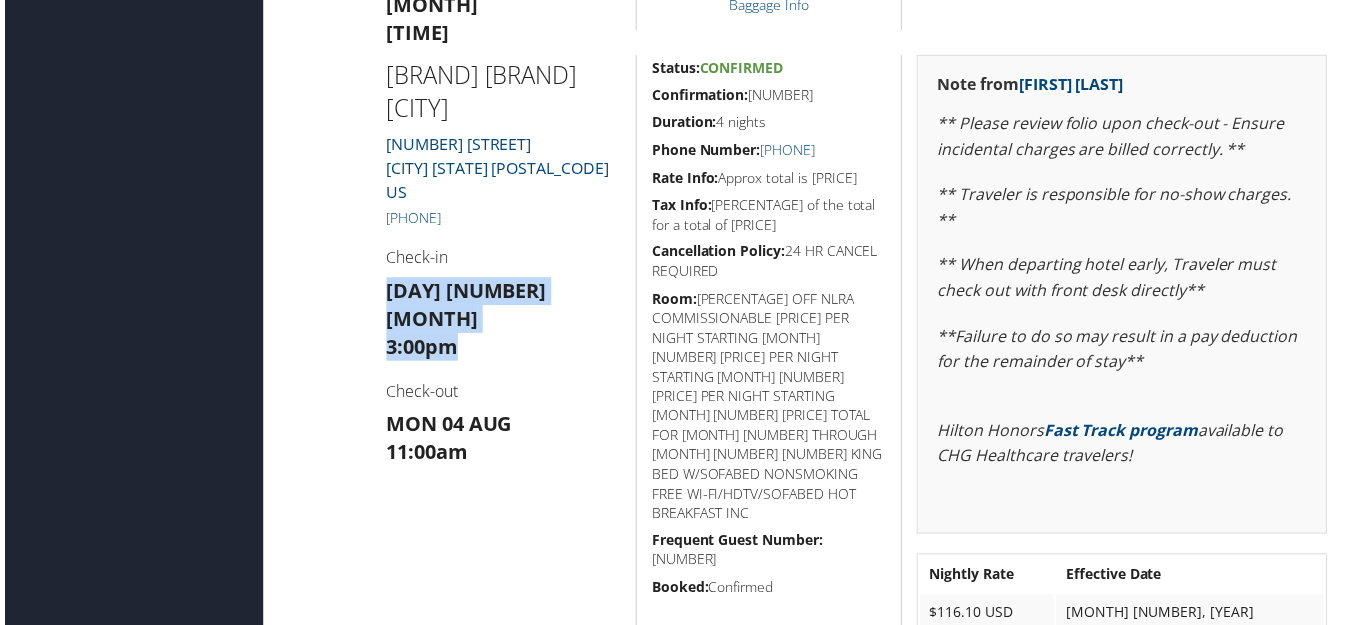 drag, startPoint x: 382, startPoint y: 266, endPoint x: 458, endPoint y: 294, distance: 80.99383 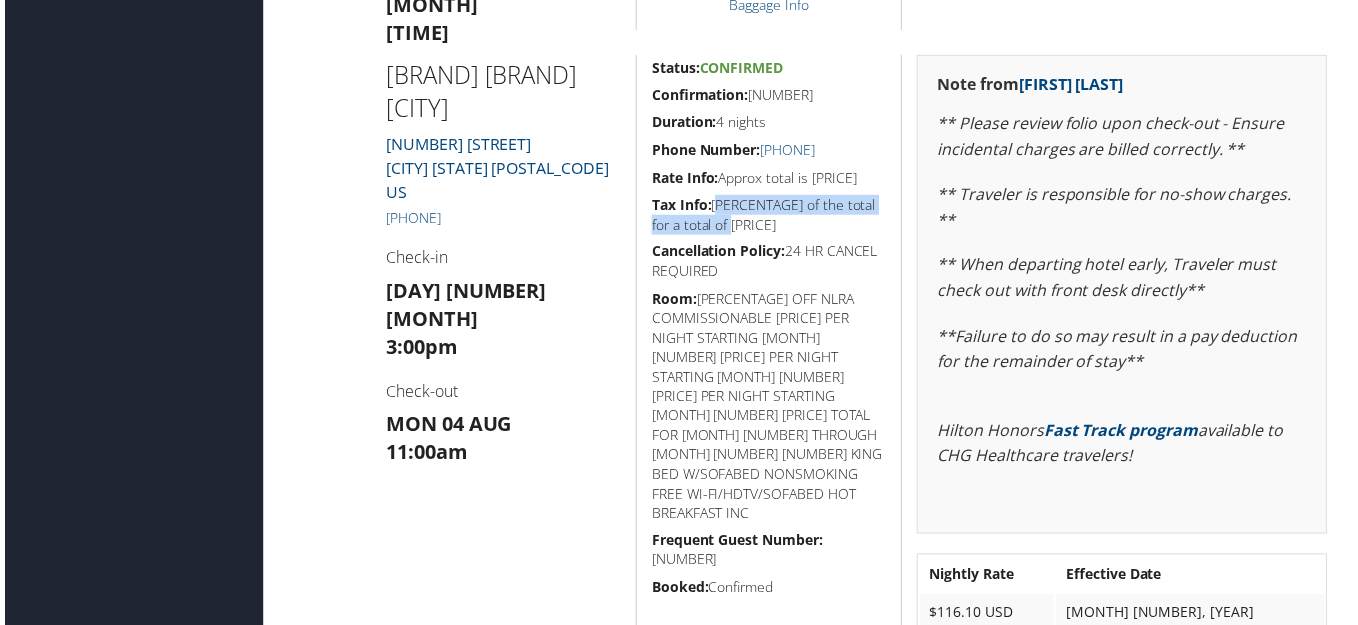 drag, startPoint x: 734, startPoint y: 253, endPoint x: 708, endPoint y: 232, distance: 33.42155 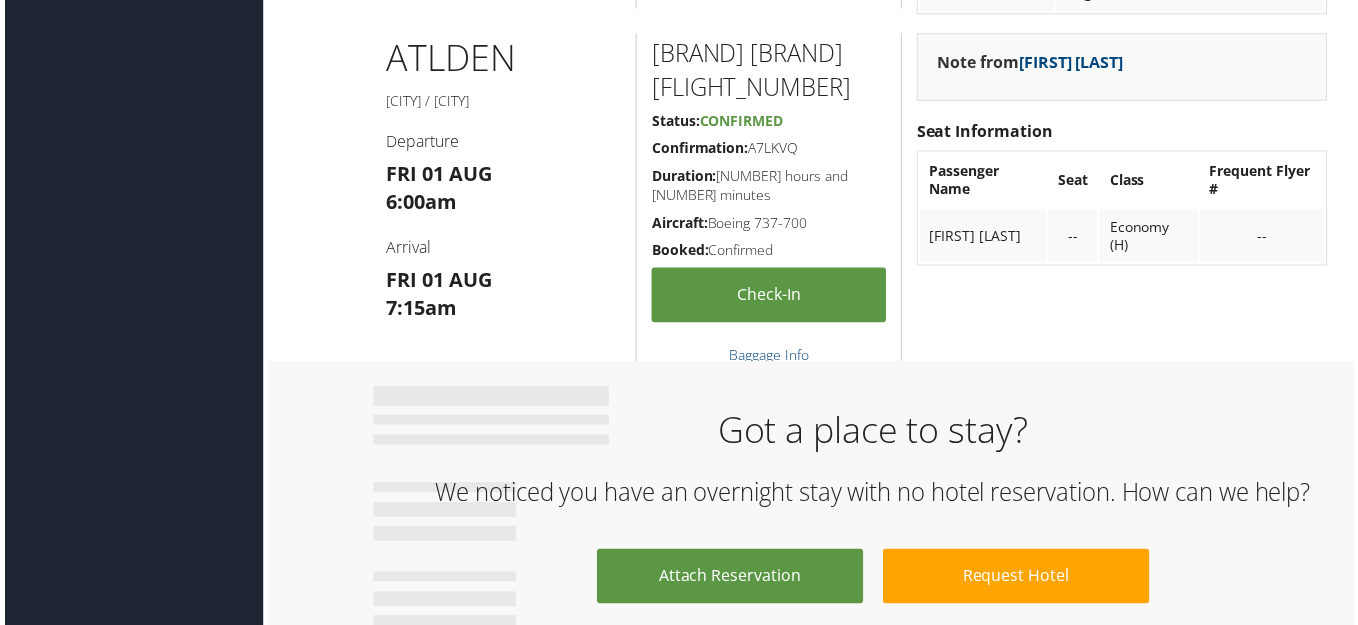 scroll, scrollTop: 1700, scrollLeft: 0, axis: vertical 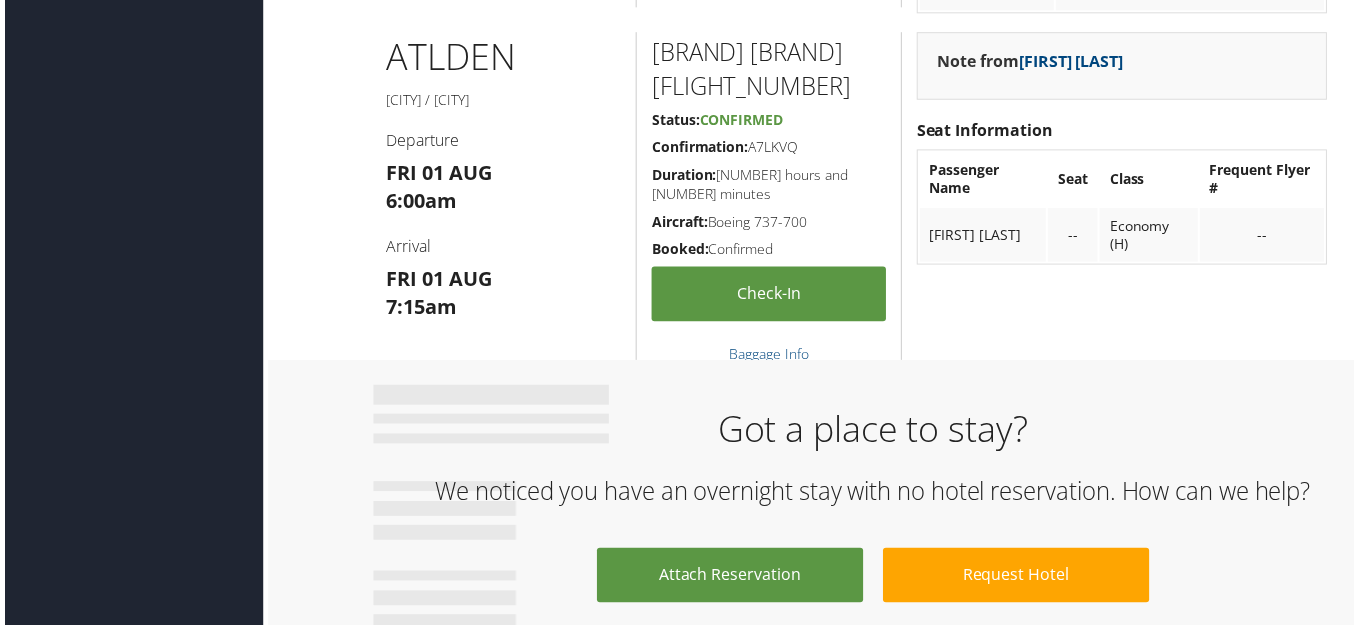 click on "7:15am" at bounding box center (419, 308) 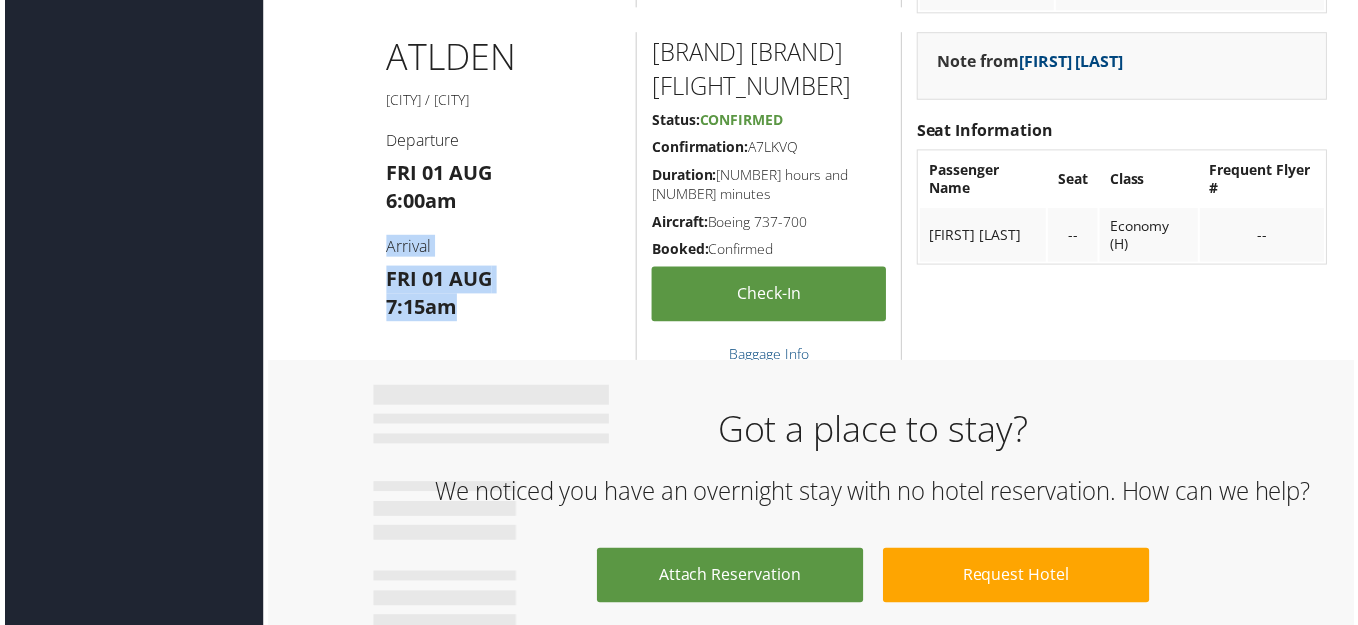 drag, startPoint x: 511, startPoint y: 305, endPoint x: 379, endPoint y: 252, distance: 142.24275 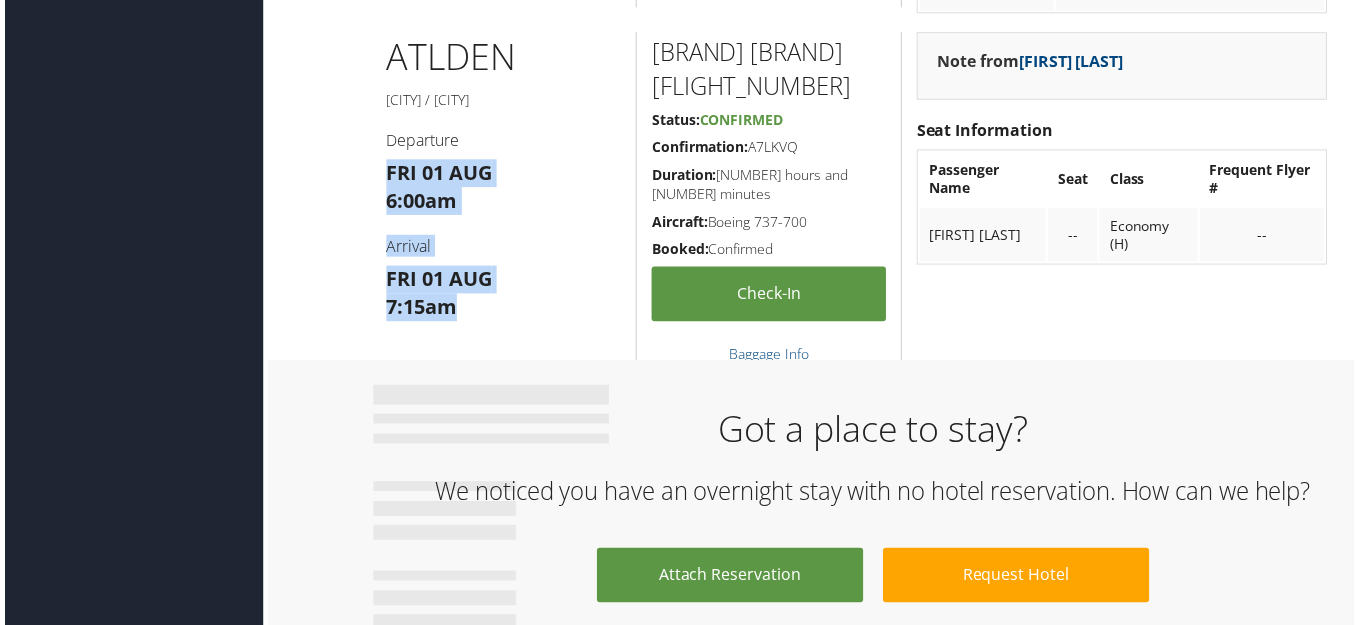 drag, startPoint x: 488, startPoint y: 321, endPoint x: 369, endPoint y: 169, distance: 193.04144 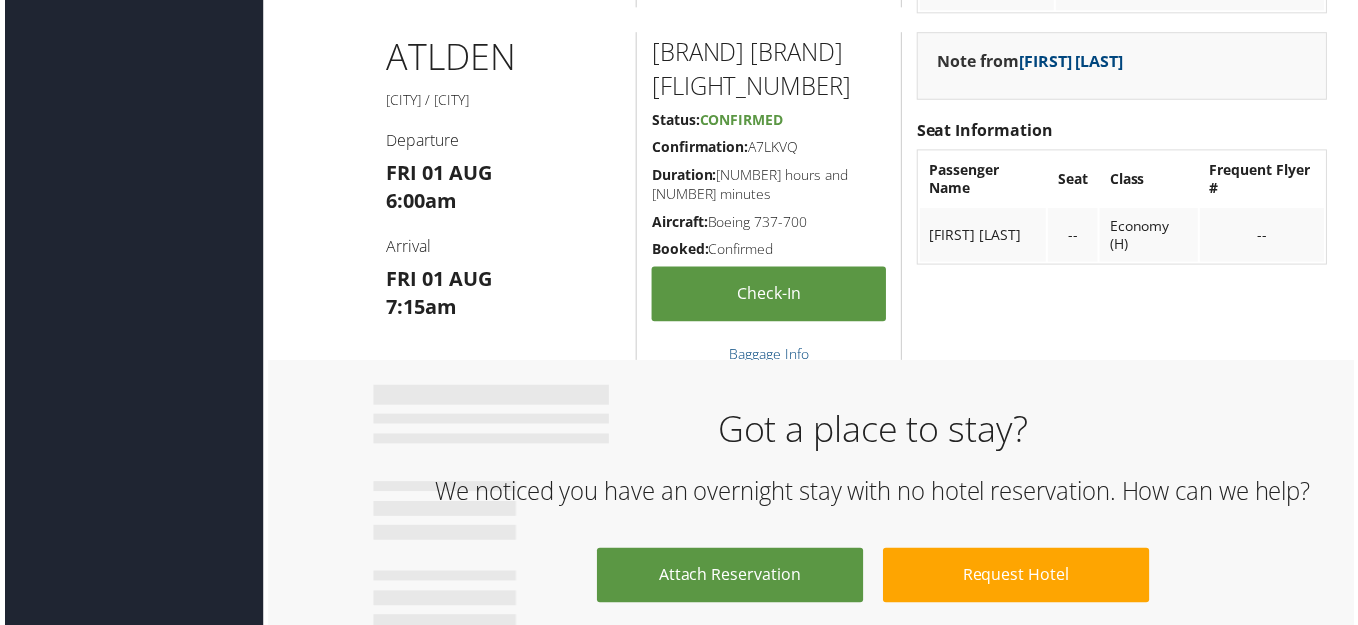 click on "Got a place to stay?
We noticed you have an overnight stay with no hotel reservation. How can we help?
Attach Reservation
Request Hotel" at bounding box center [813, 516] 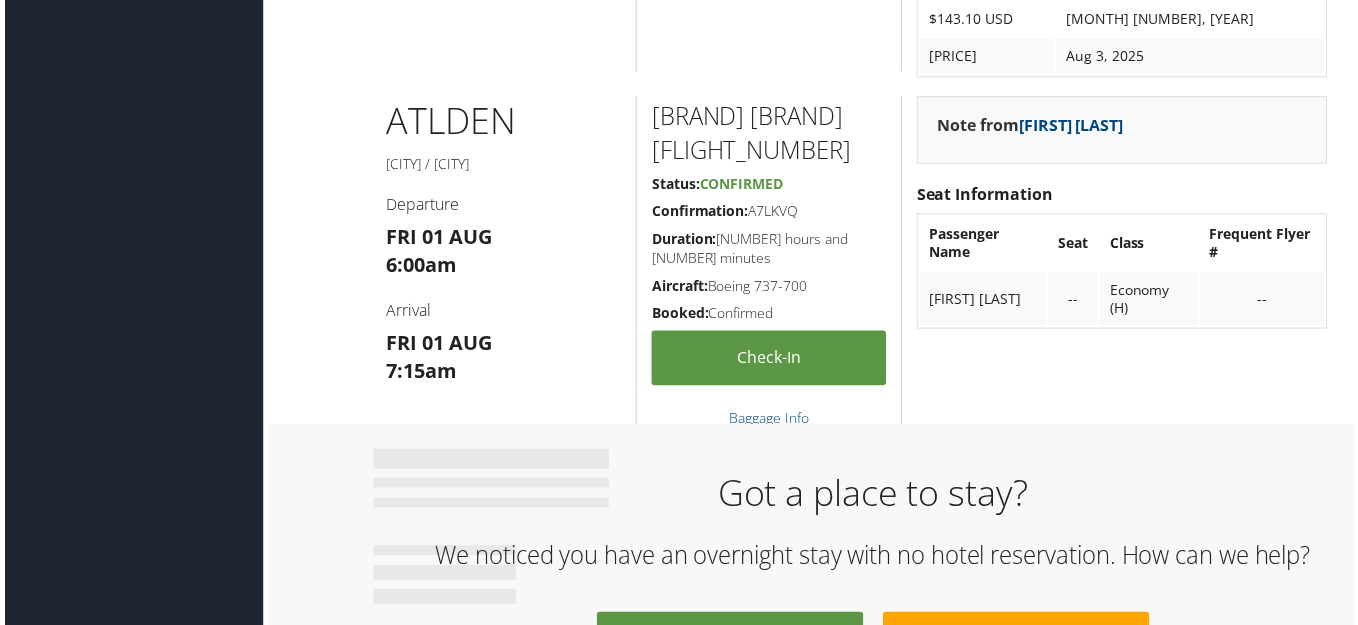 scroll, scrollTop: 1600, scrollLeft: 0, axis: vertical 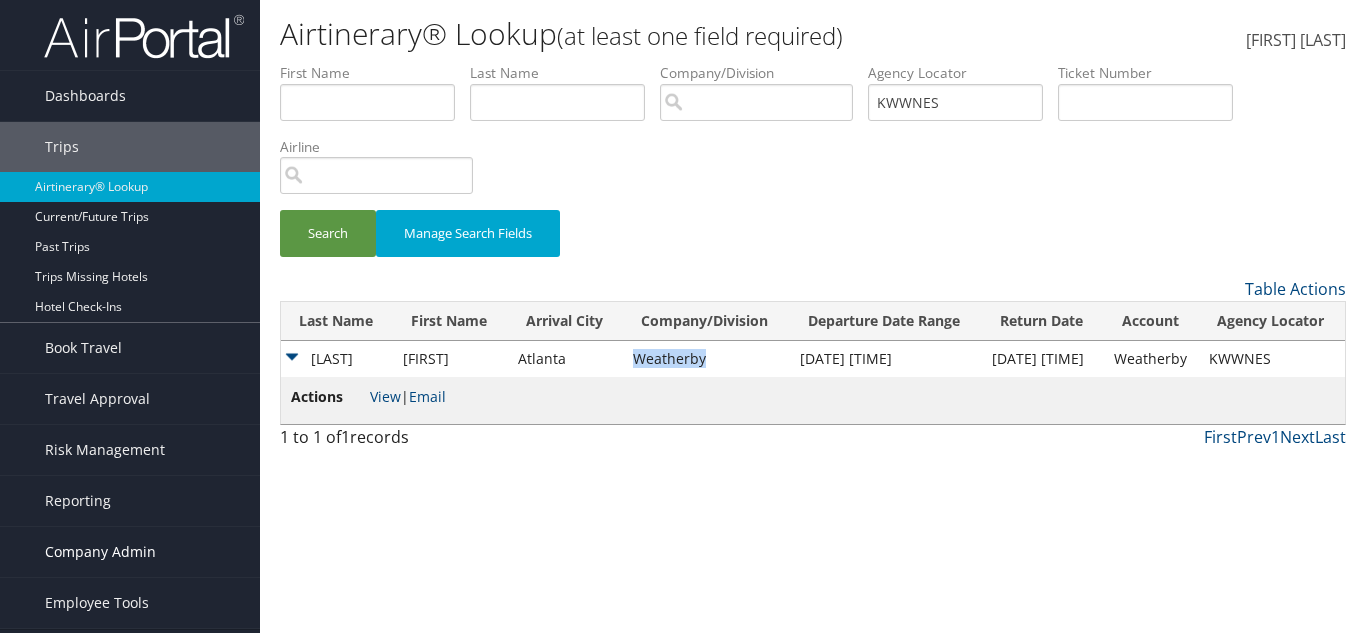 click on "Company Admin" at bounding box center [100, 552] 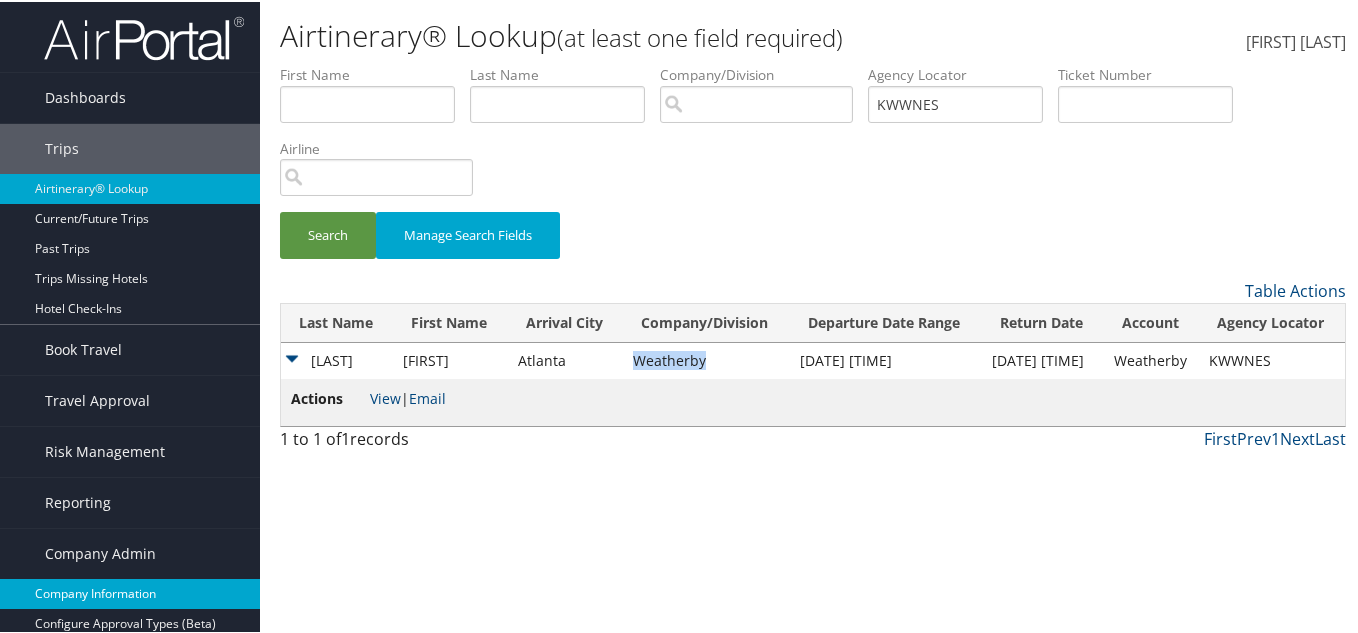 click on "Company Information" at bounding box center [130, 592] 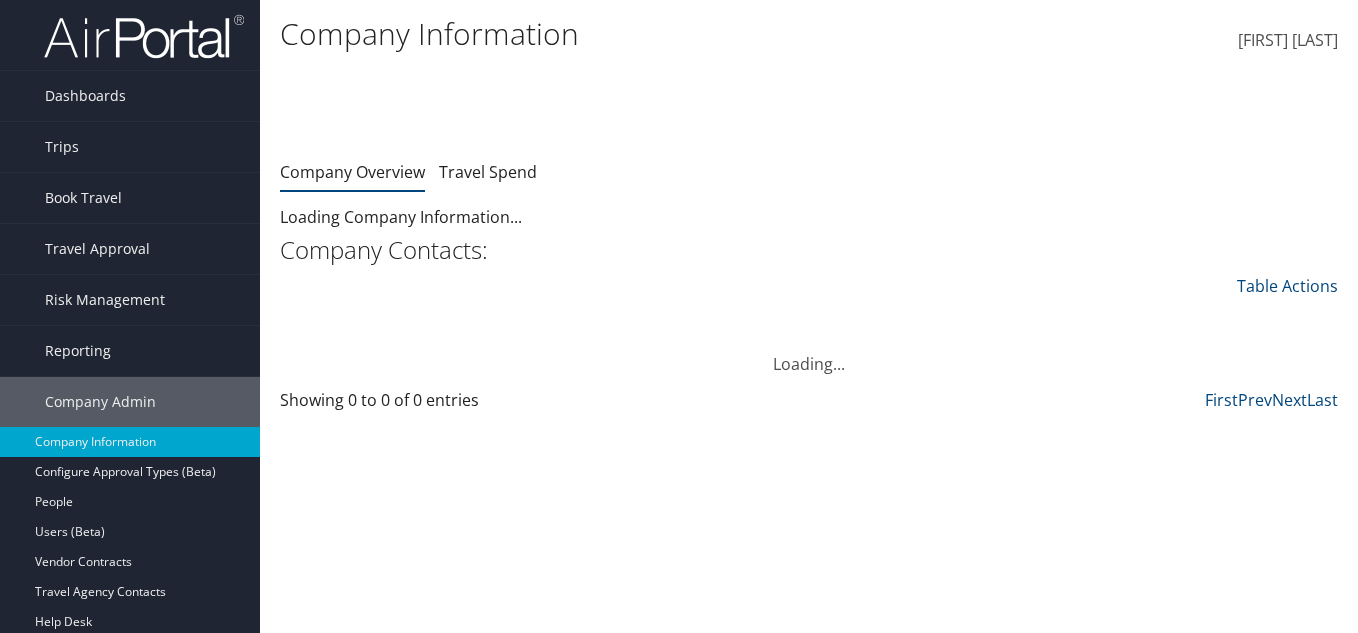 scroll, scrollTop: 0, scrollLeft: 0, axis: both 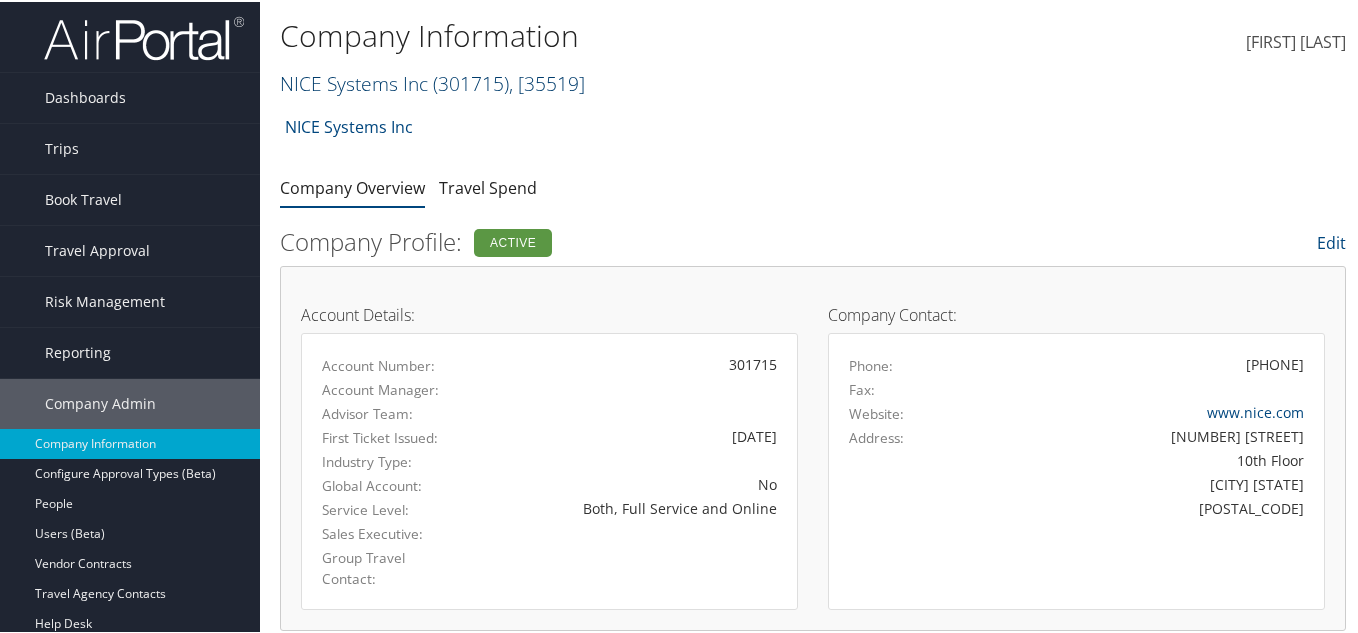 click on "NICE Systems Inc   ( 301715 )  , [ 35519 ]" at bounding box center [432, 81] 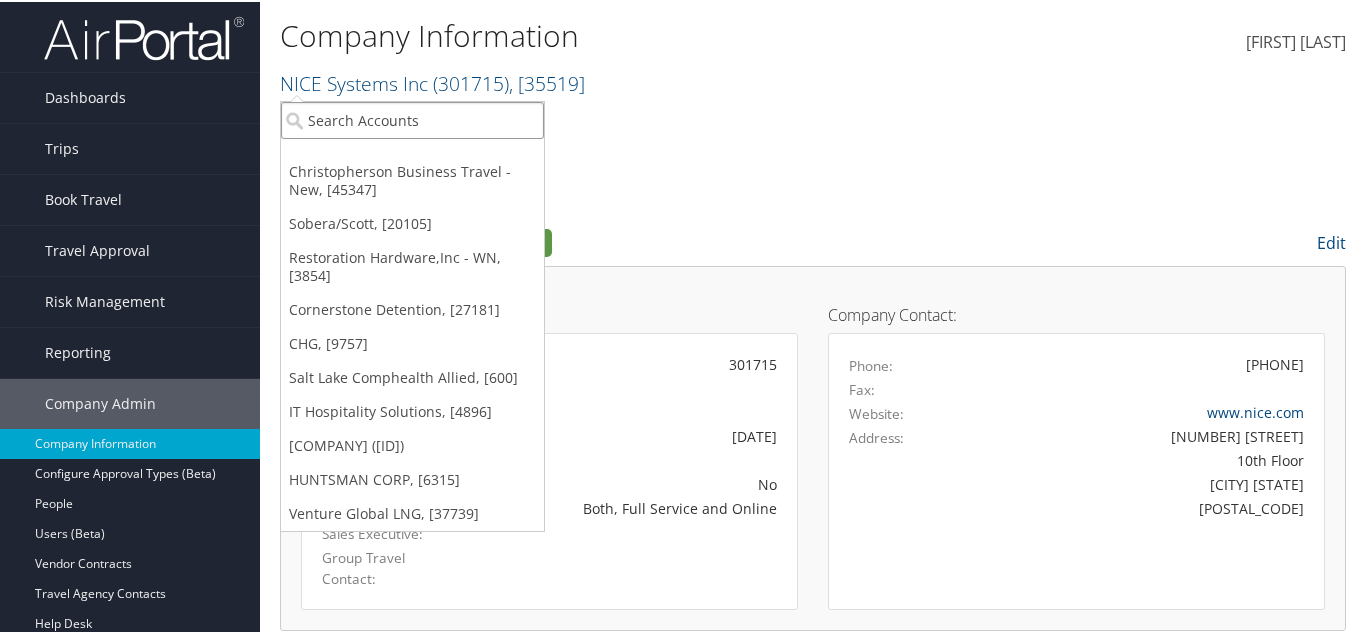 click at bounding box center [412, 118] 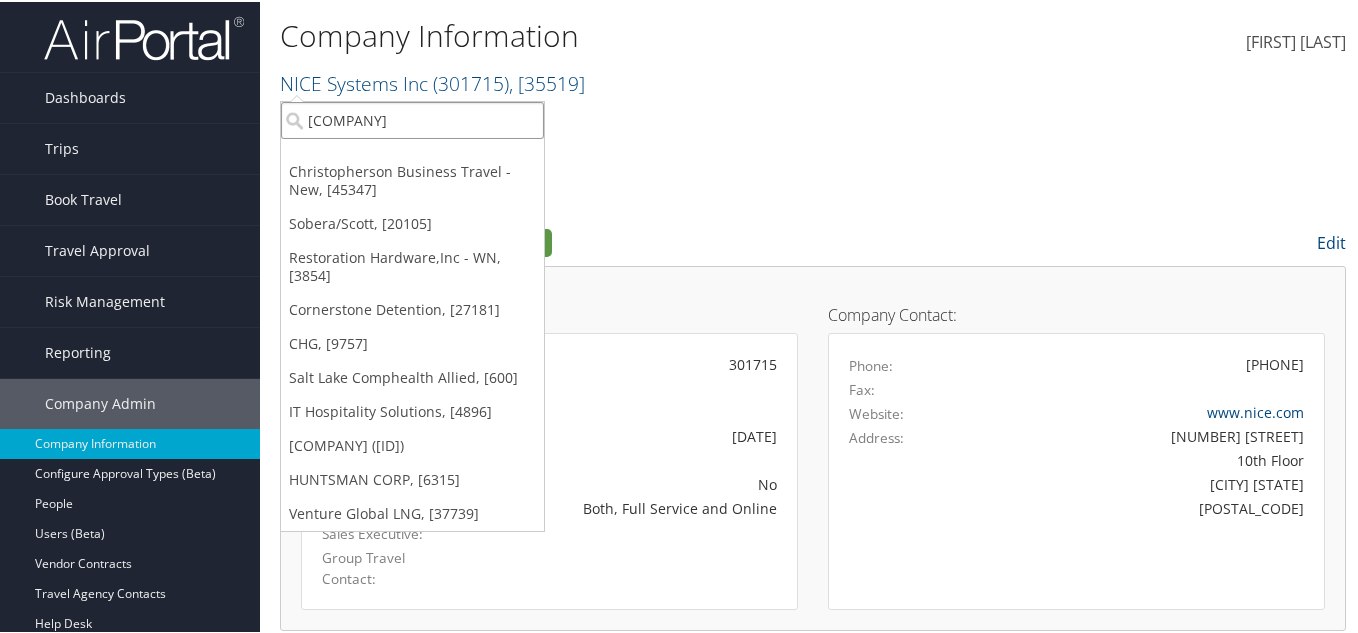 scroll, scrollTop: 0, scrollLeft: 10, axis: horizontal 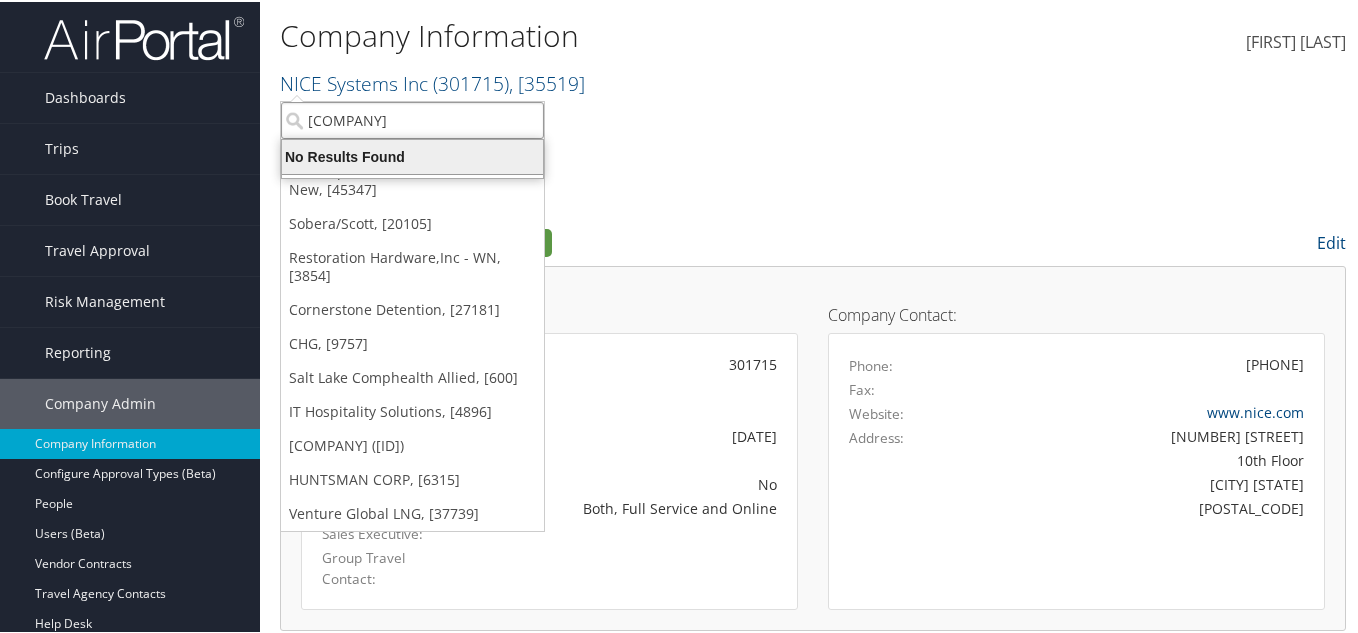 drag, startPoint x: 394, startPoint y: 153, endPoint x: 448, endPoint y: 156, distance: 54.08327 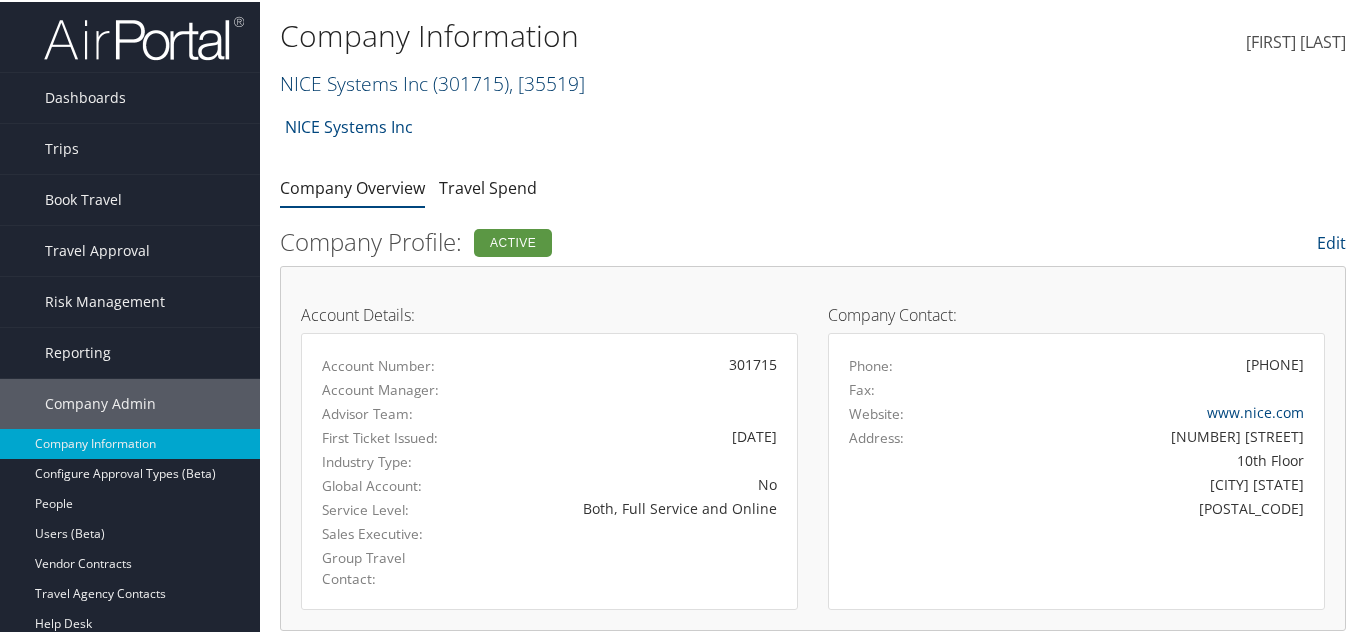 click on "NICE Systems Inc   ( 301715 )  , [ 35519 ]" at bounding box center (432, 81) 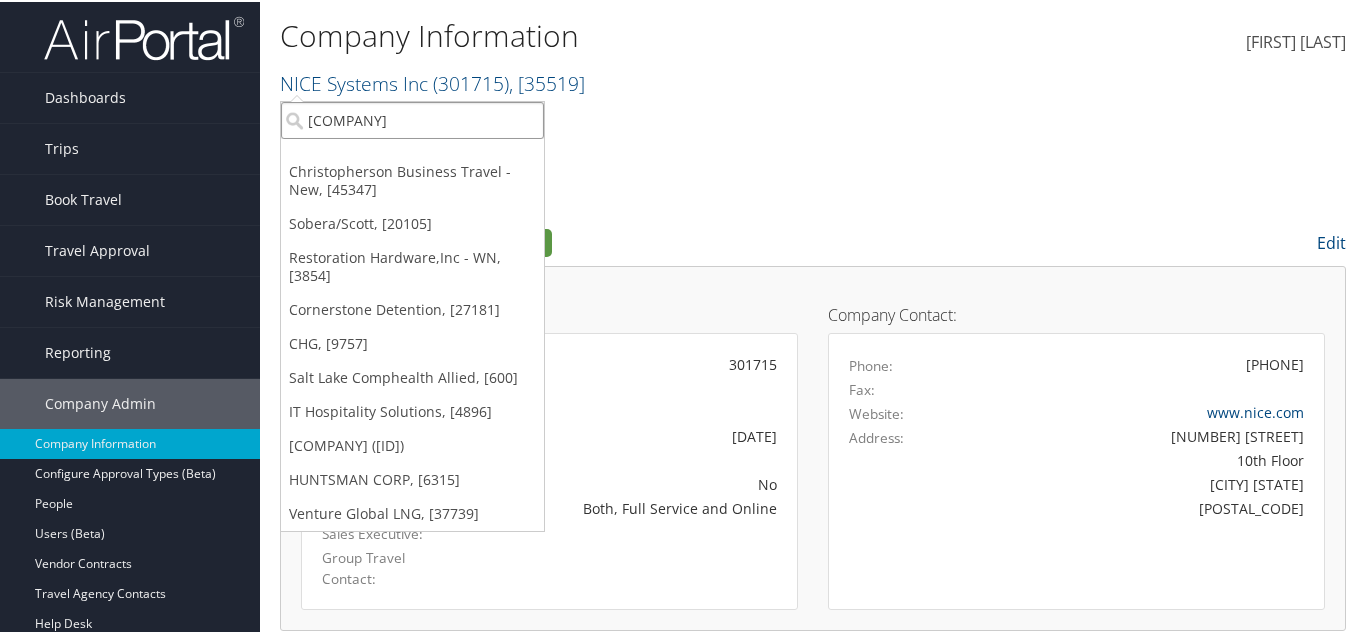 click on "[COMPANY]" at bounding box center [412, 118] 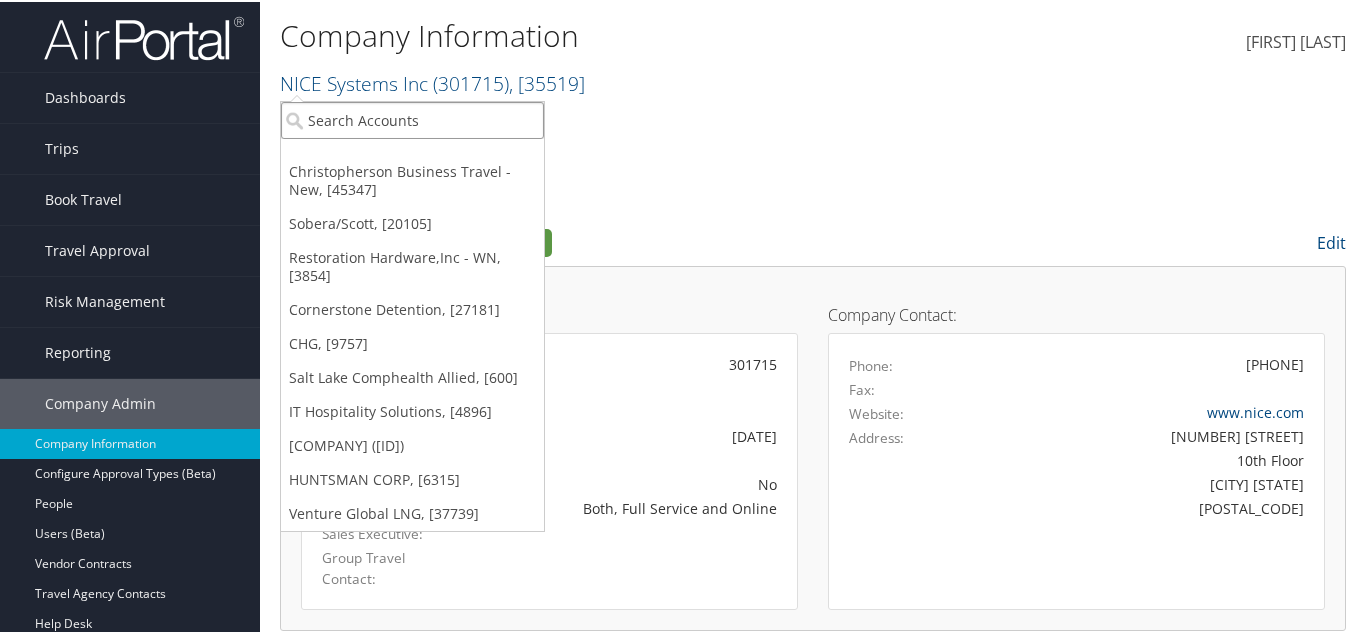 scroll, scrollTop: 0, scrollLeft: 0, axis: both 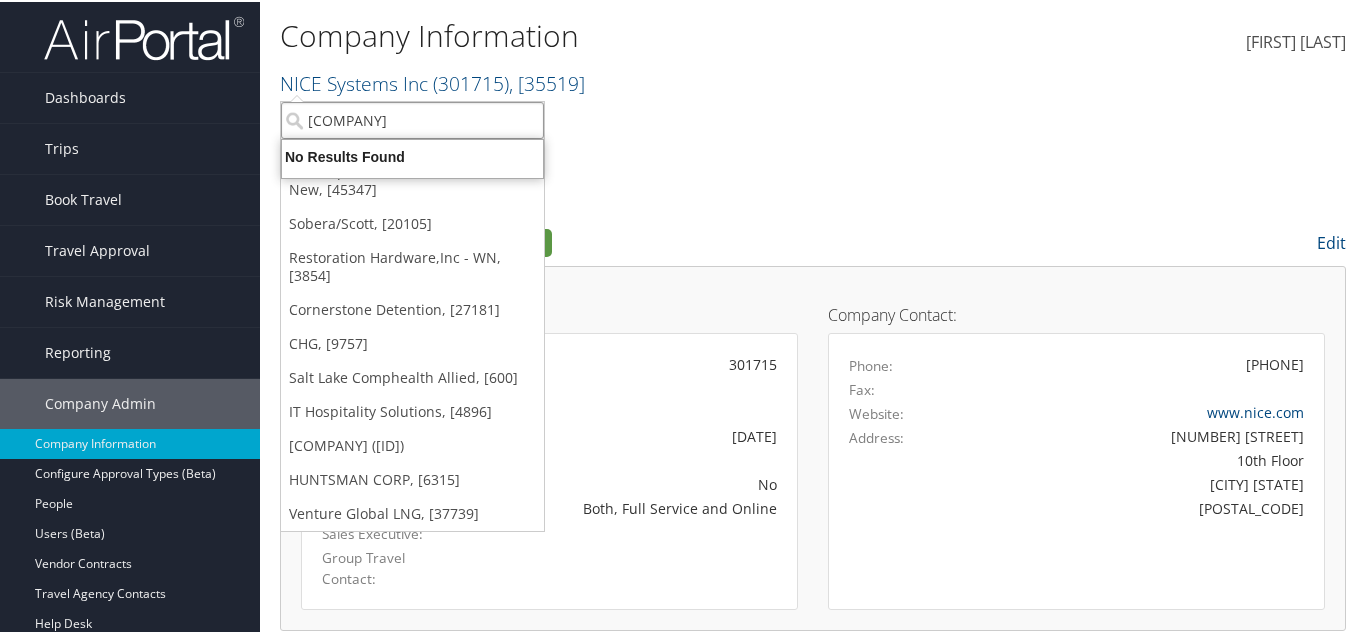 type on "[COMPANY]" 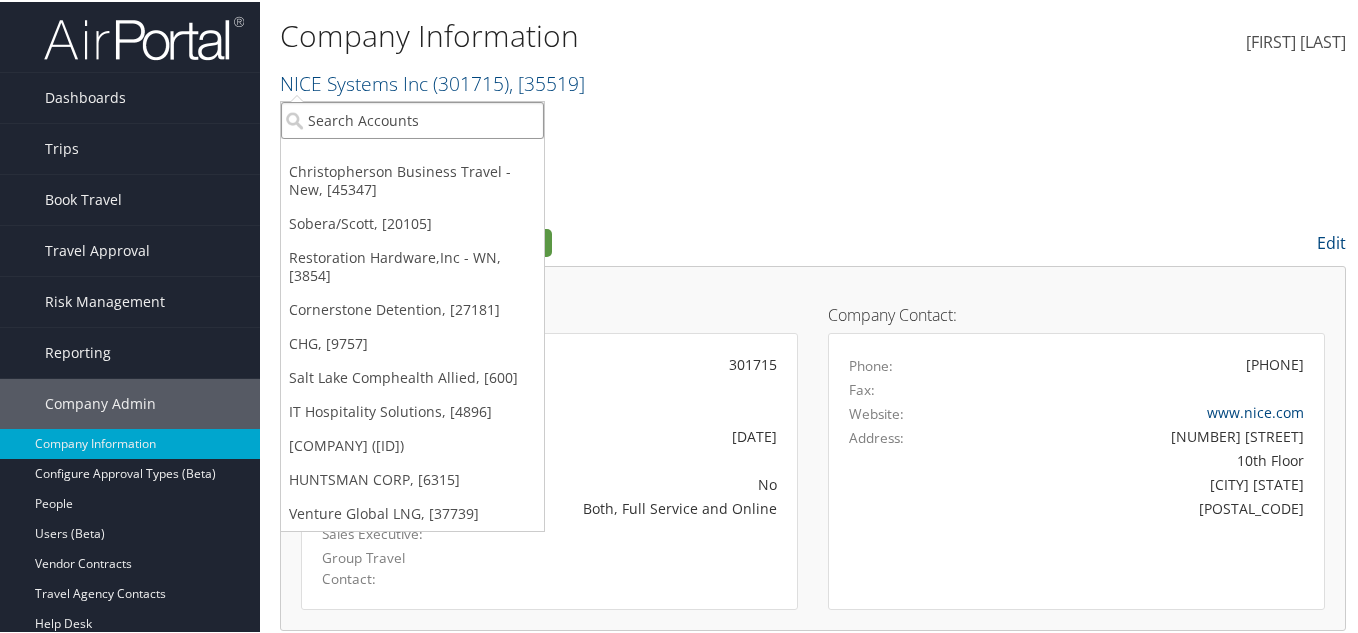 click at bounding box center [412, 118] 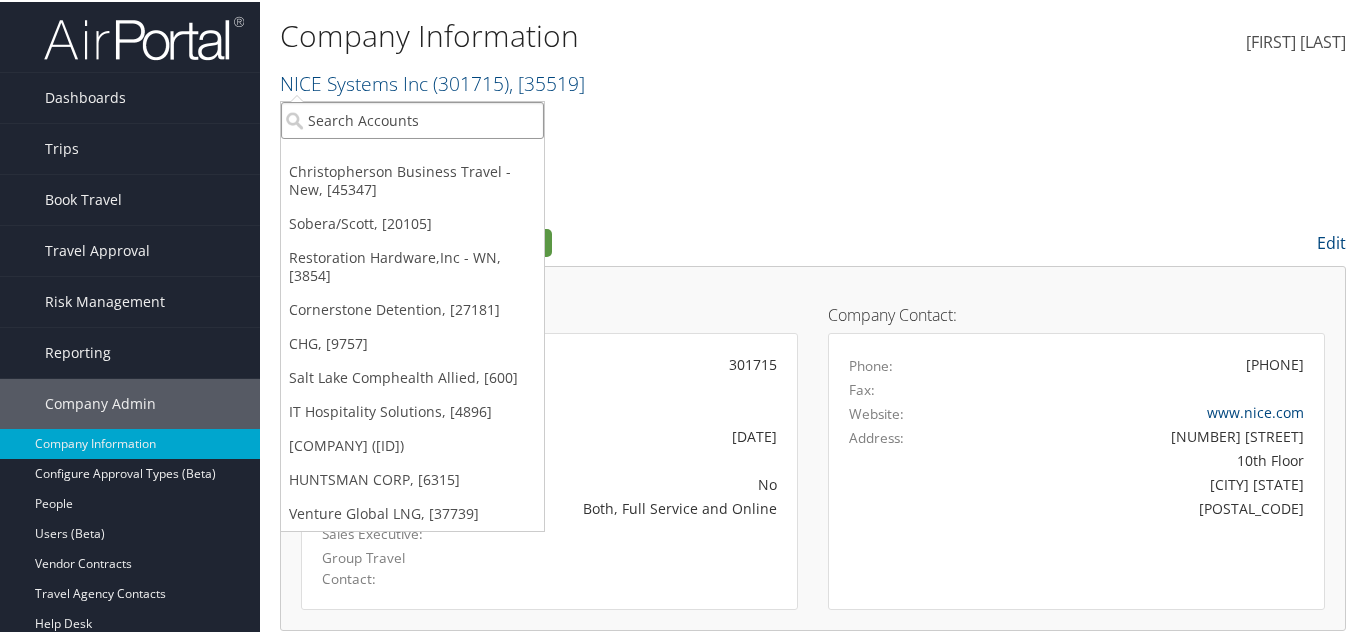 type on "O" 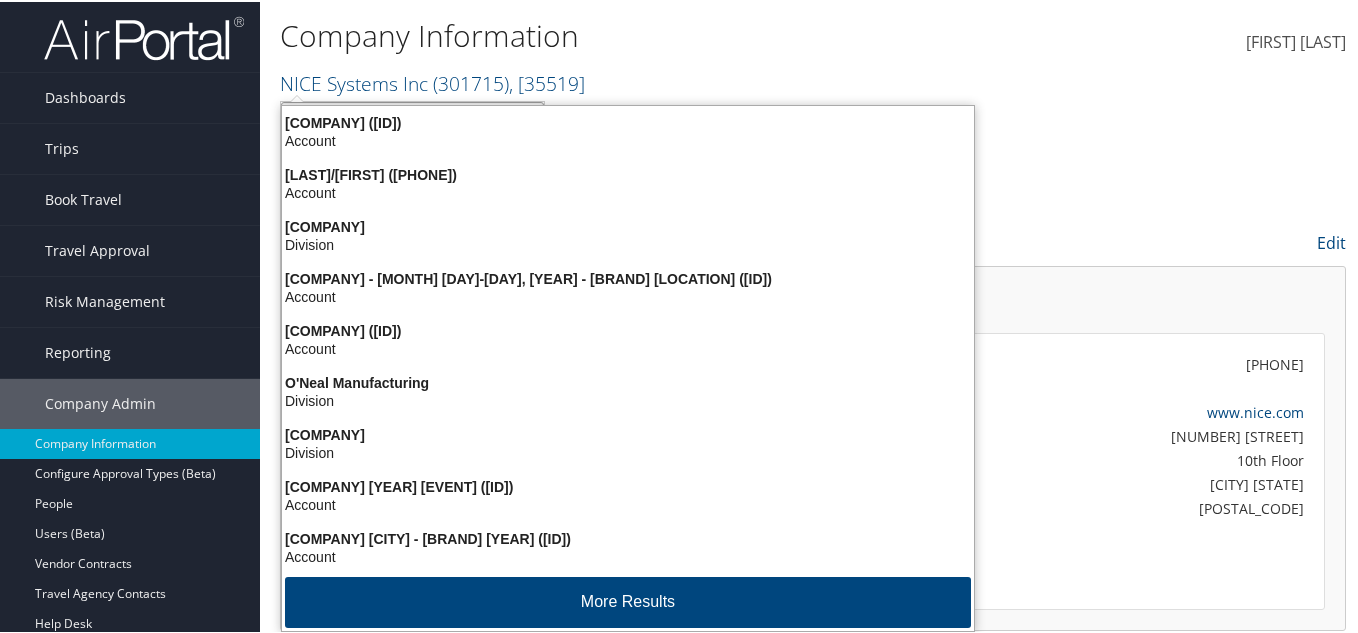 type on "I3" 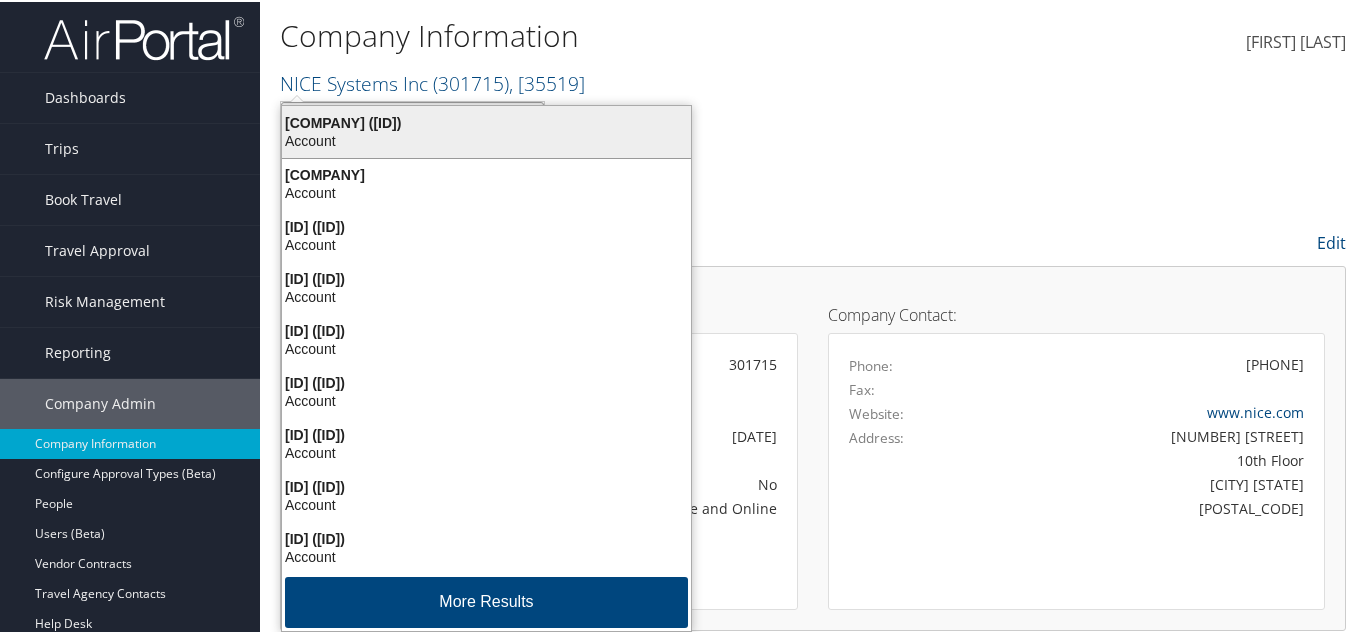 click on "I3-Integration Innovation Inc. (301629), [40468]" at bounding box center (486, 121) 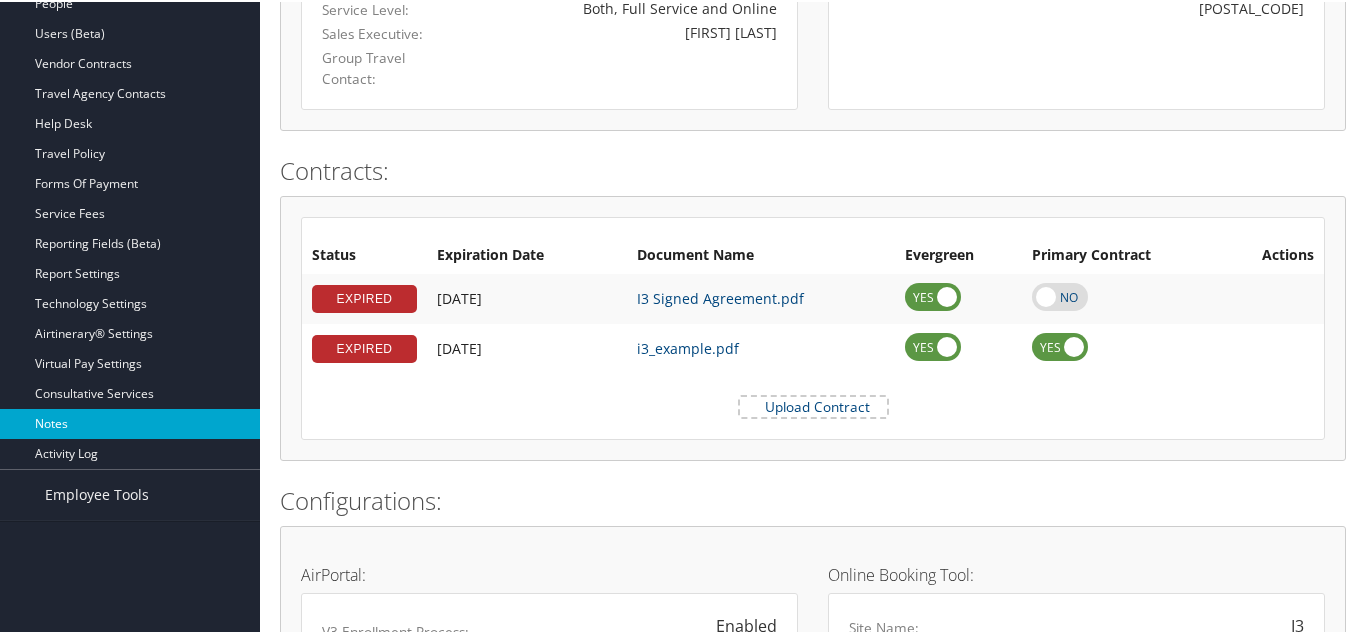 scroll, scrollTop: 400, scrollLeft: 0, axis: vertical 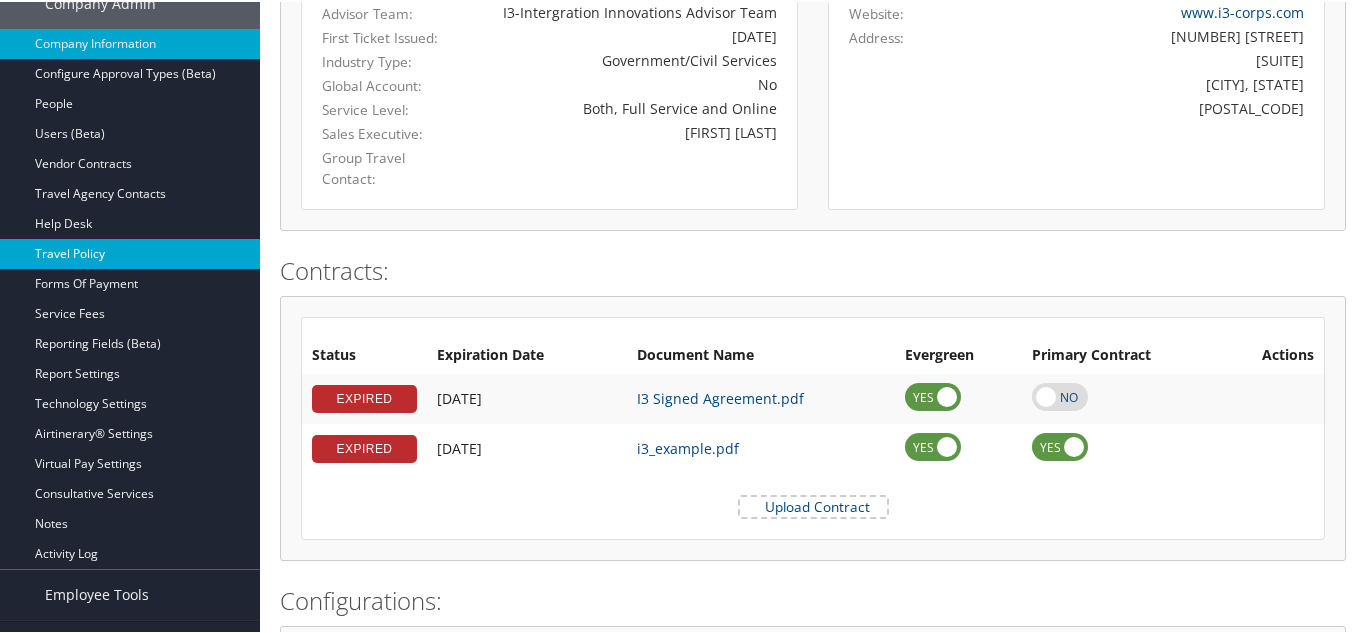 click on "Travel Policy" at bounding box center [130, 252] 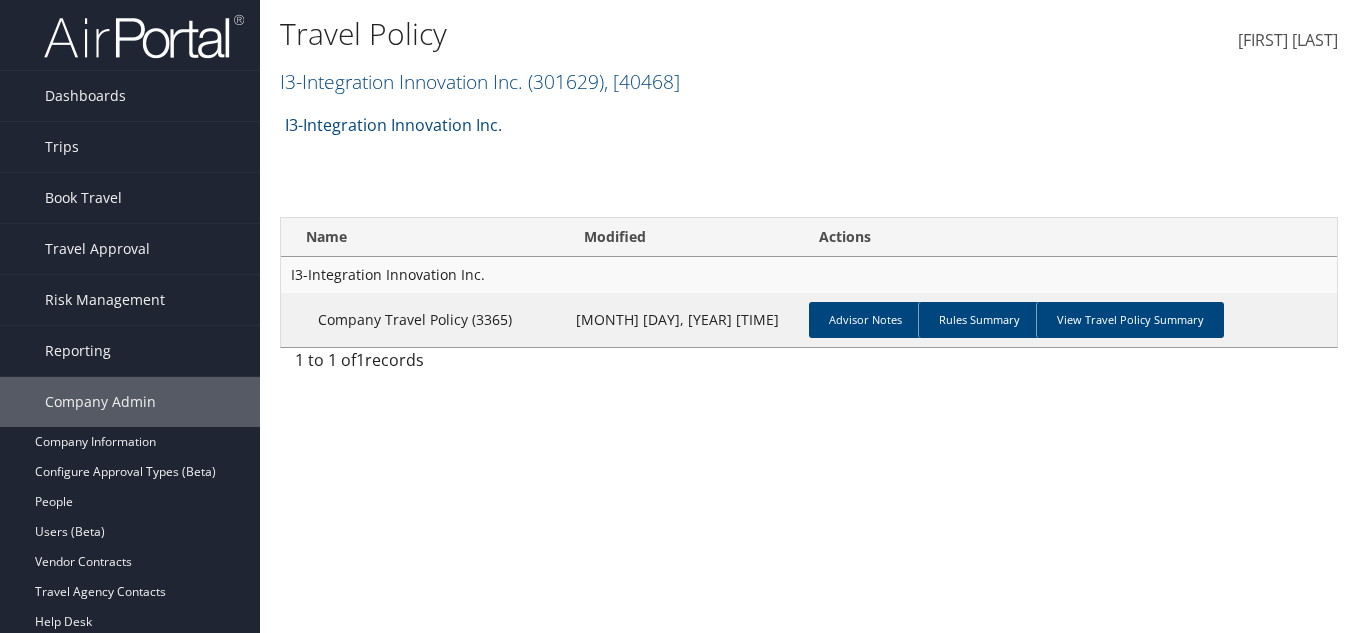 scroll, scrollTop: 0, scrollLeft: 0, axis: both 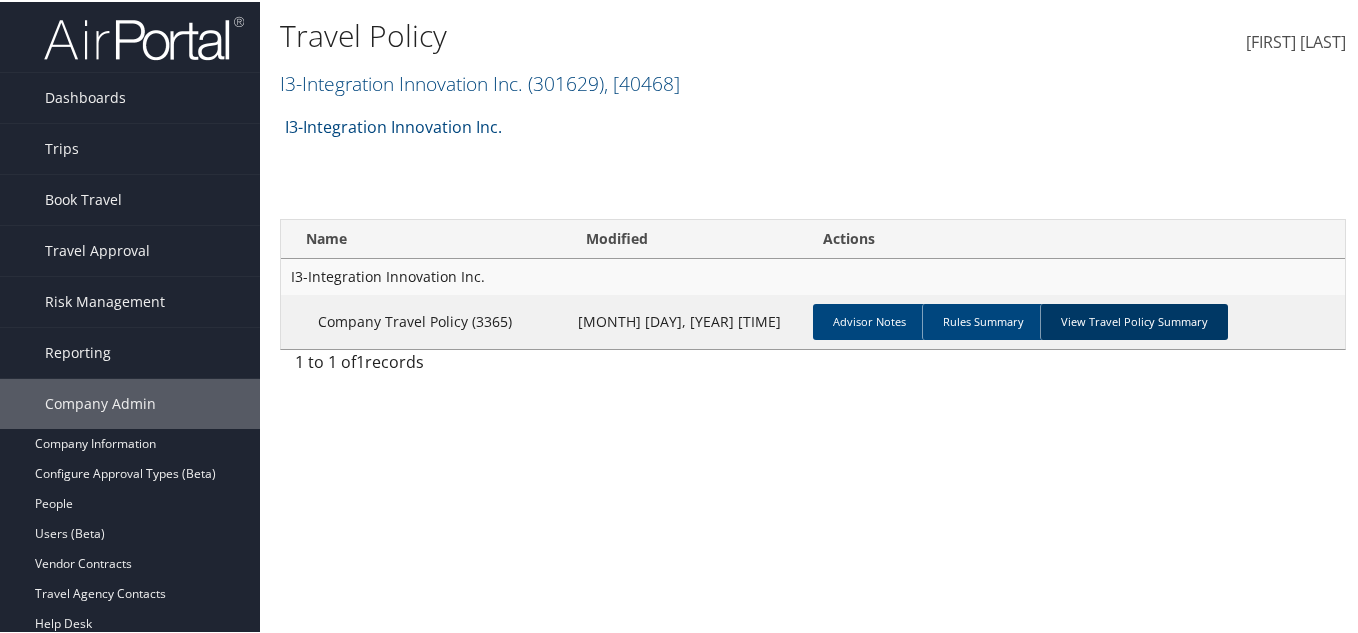 click on "View Travel Policy Summary" at bounding box center (1134, 320) 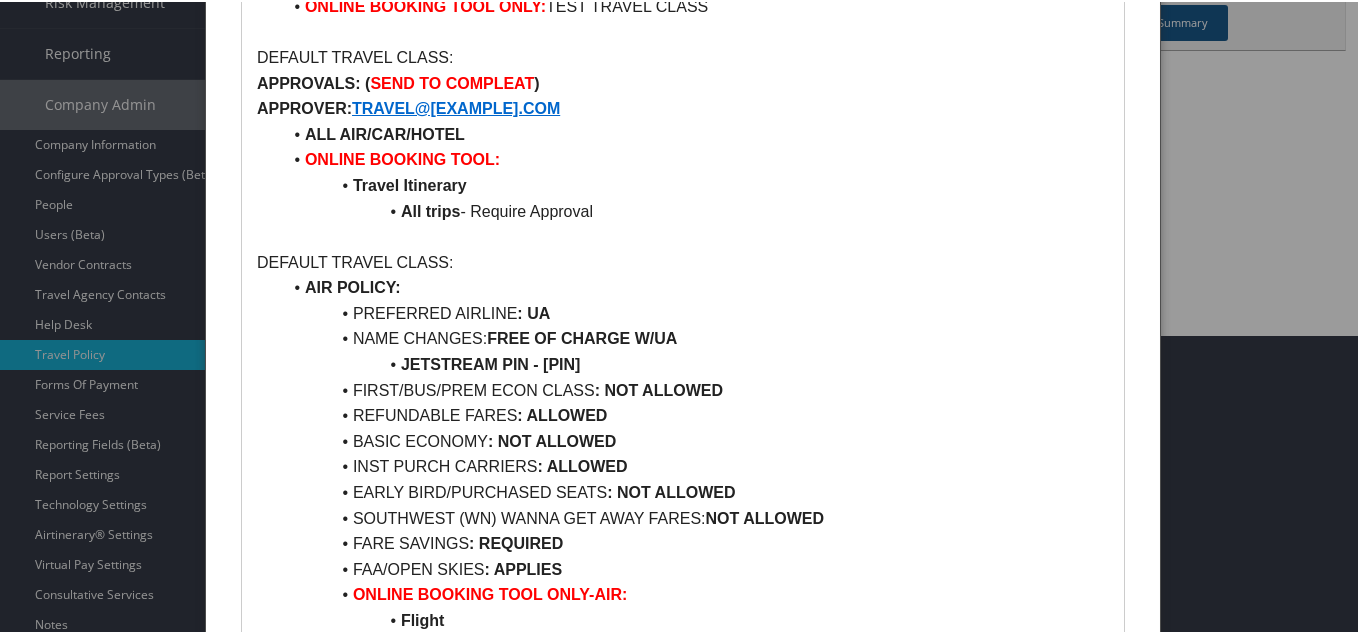 scroll, scrollTop: 300, scrollLeft: 0, axis: vertical 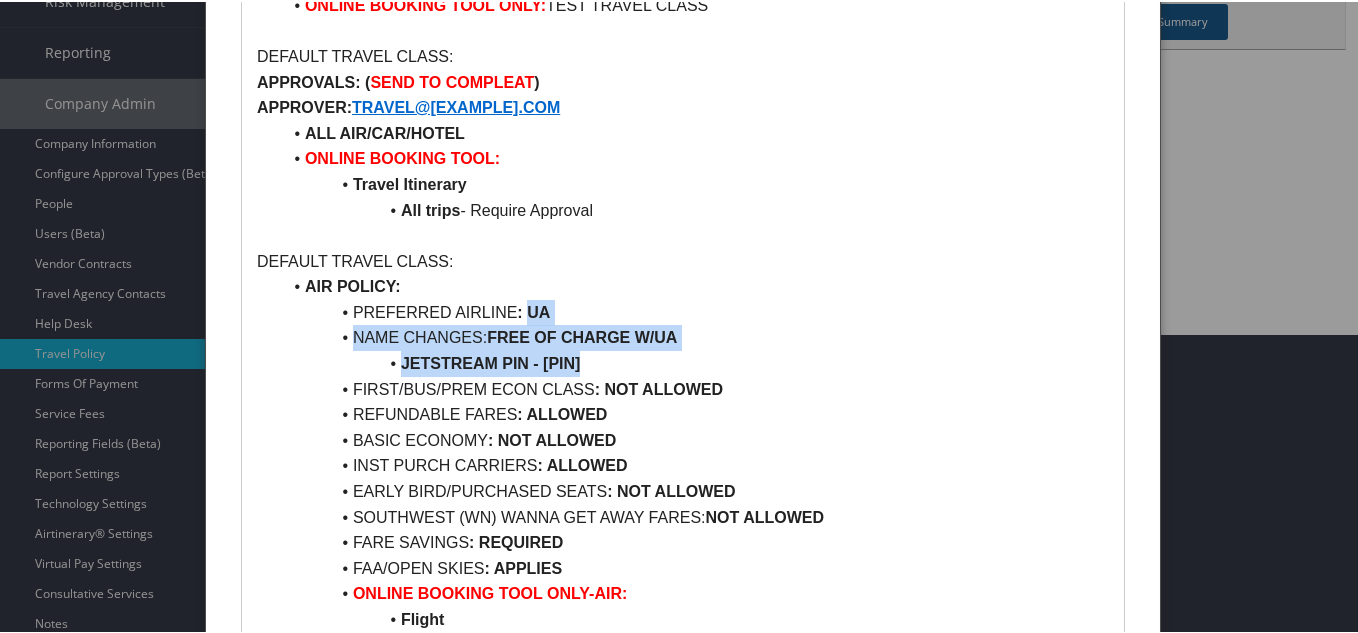 drag, startPoint x: 558, startPoint y: 308, endPoint x: 735, endPoint y: 356, distance: 183.39302 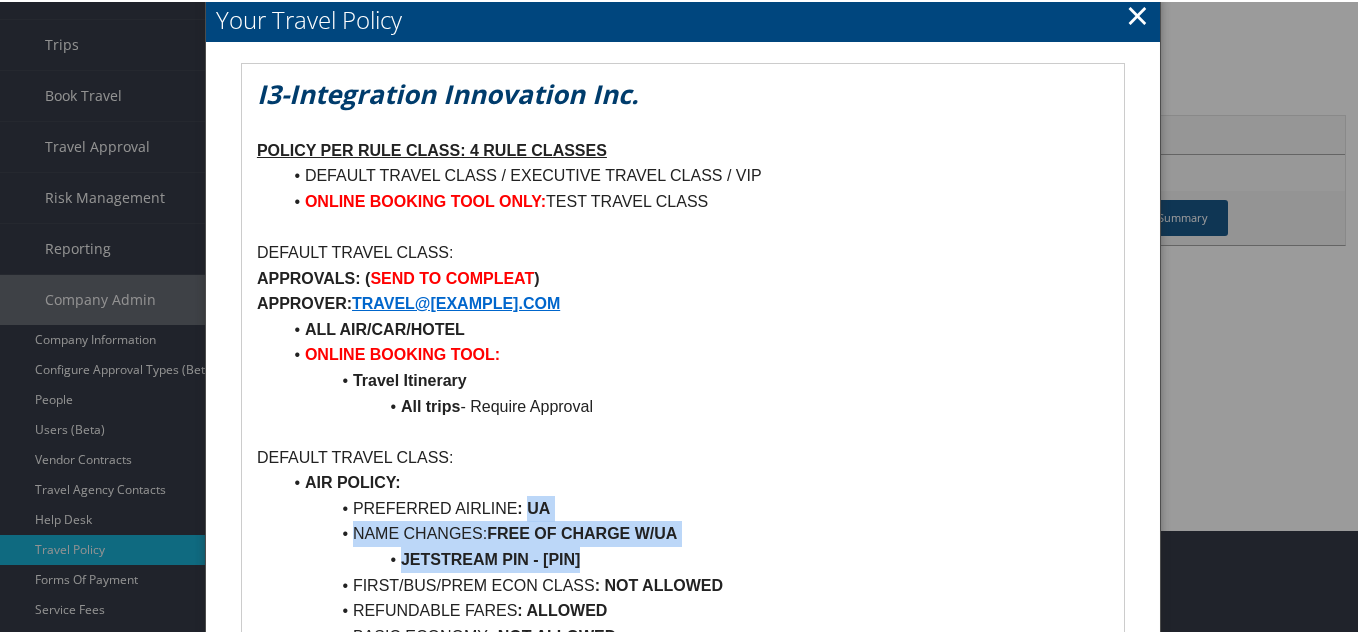 scroll, scrollTop: 100, scrollLeft: 0, axis: vertical 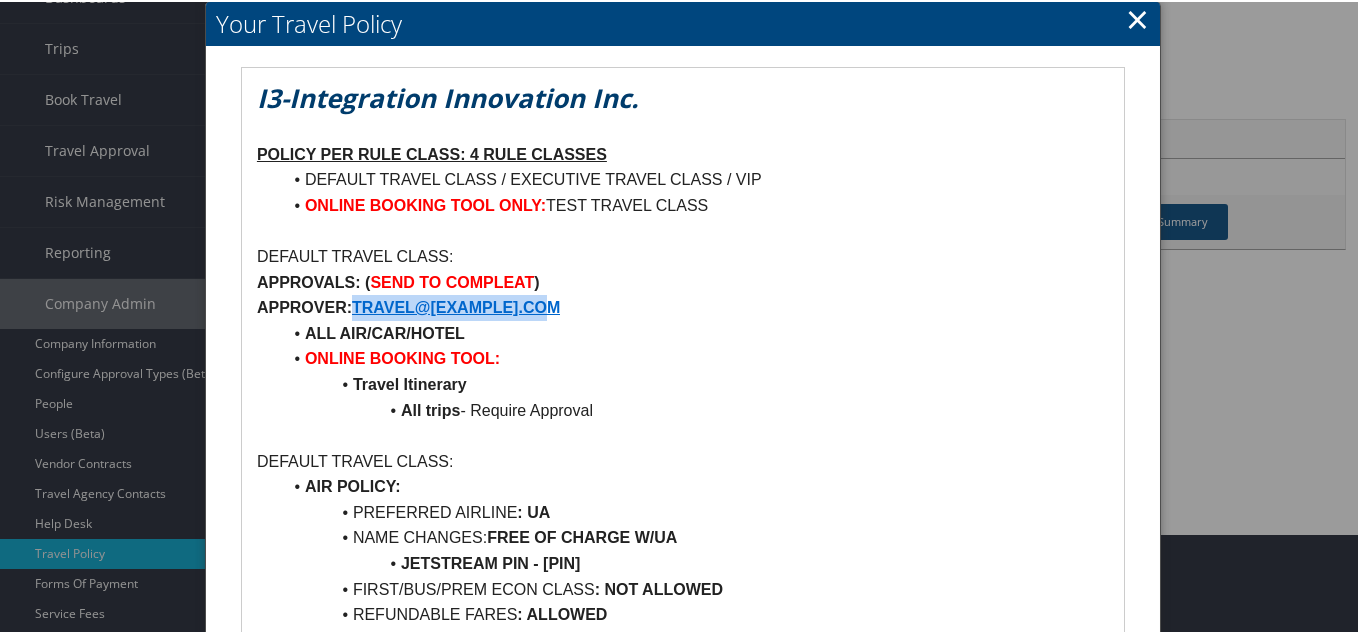 drag, startPoint x: 582, startPoint y: 316, endPoint x: 355, endPoint y: 310, distance: 227.07928 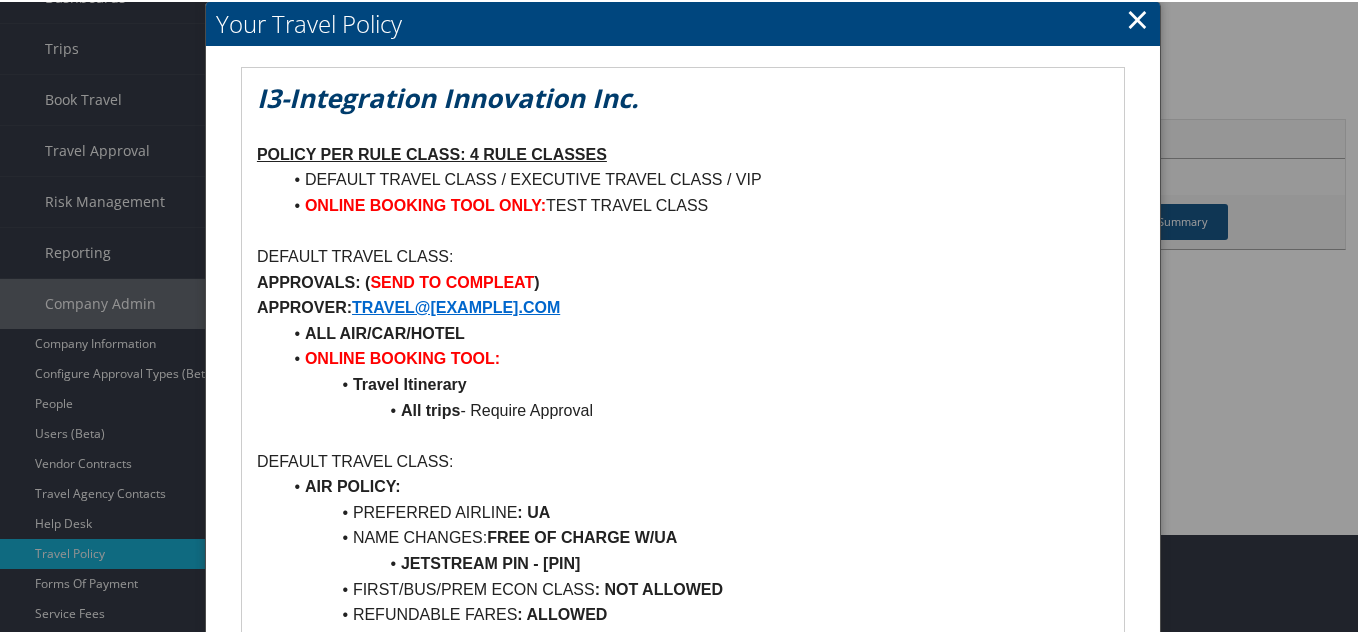 click on "ALL AIR/CAR/HOTEL" at bounding box center [695, 332] 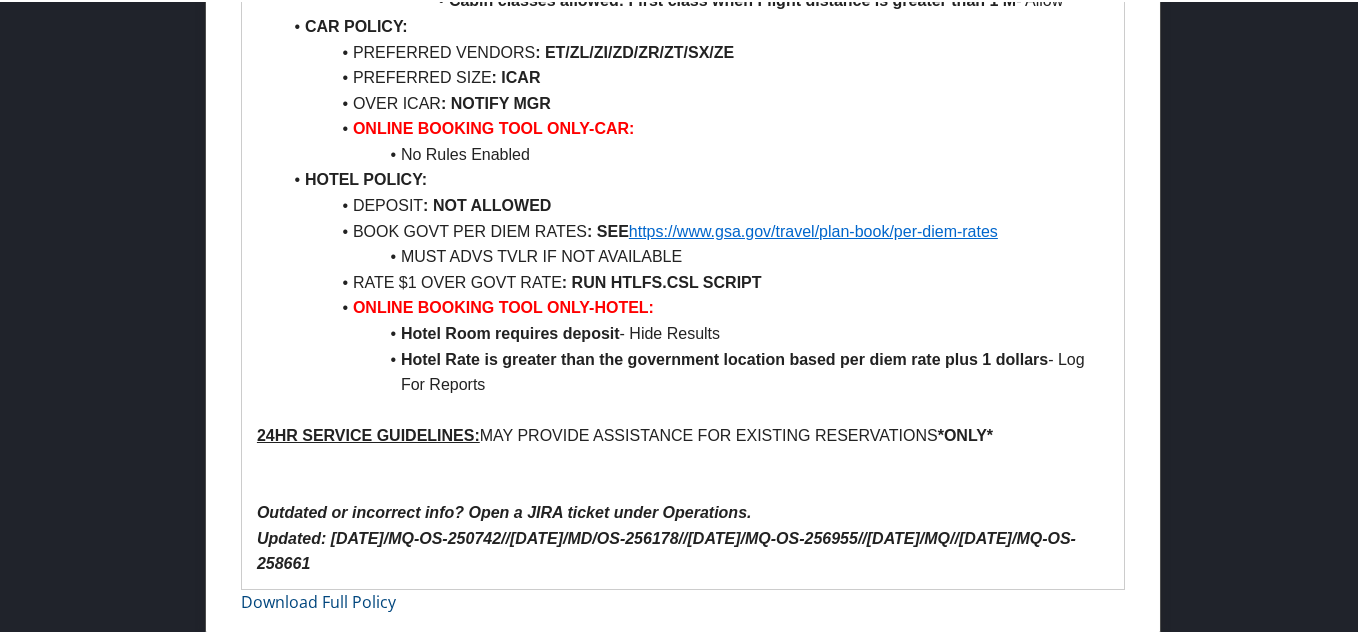 scroll, scrollTop: 2122, scrollLeft: 0, axis: vertical 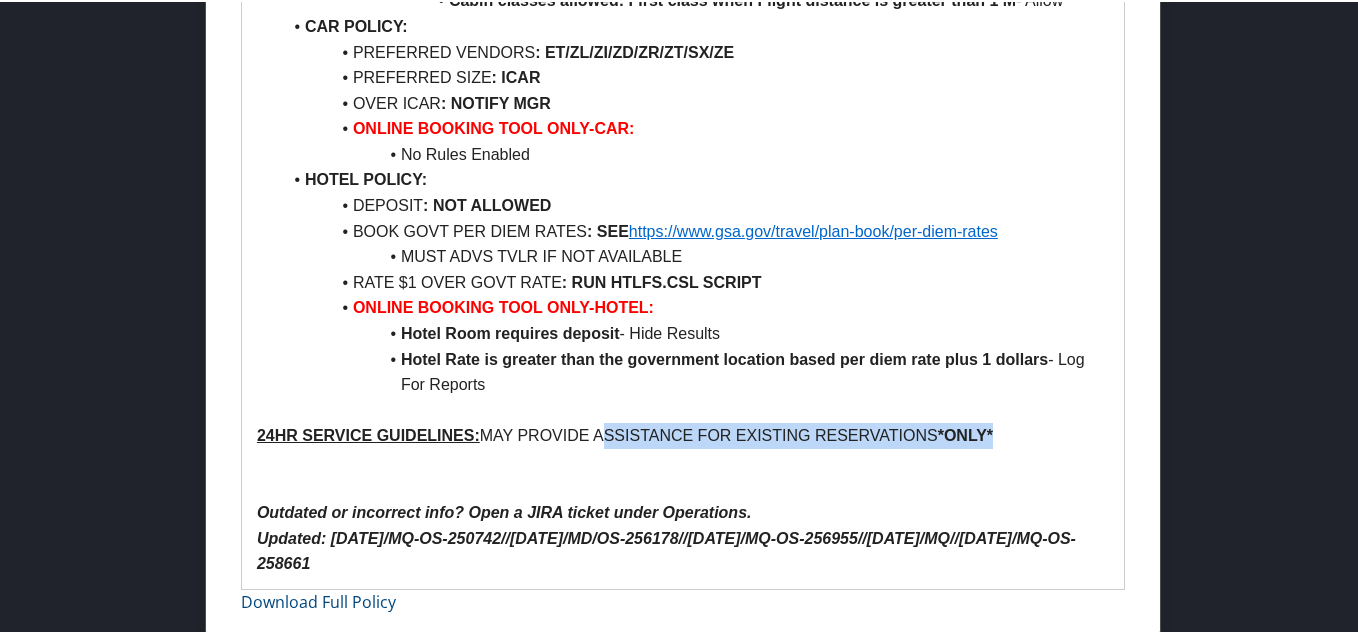 drag, startPoint x: 595, startPoint y: 429, endPoint x: 1006, endPoint y: 427, distance: 411.00485 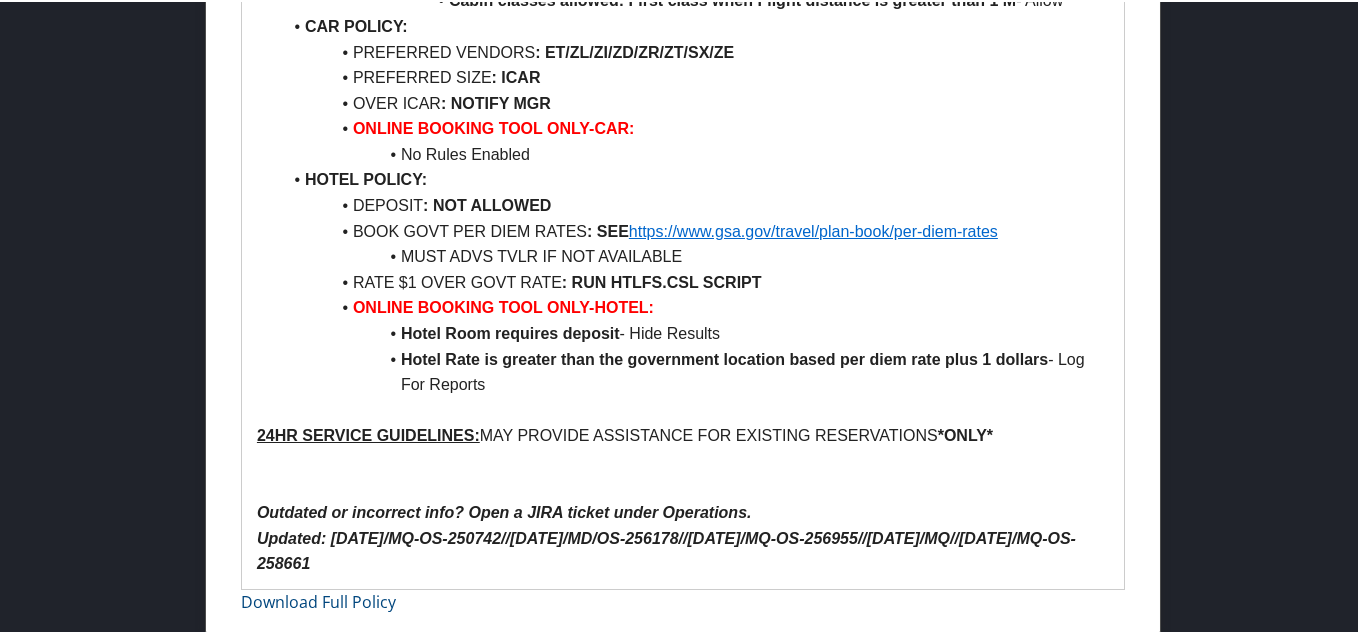 click on "24HR SERVICE GUIDELINES:  MAY PROVIDE ASSISTANCE FOR EXISTING RESERVATIONS  *ONLY*" at bounding box center (683, 434) 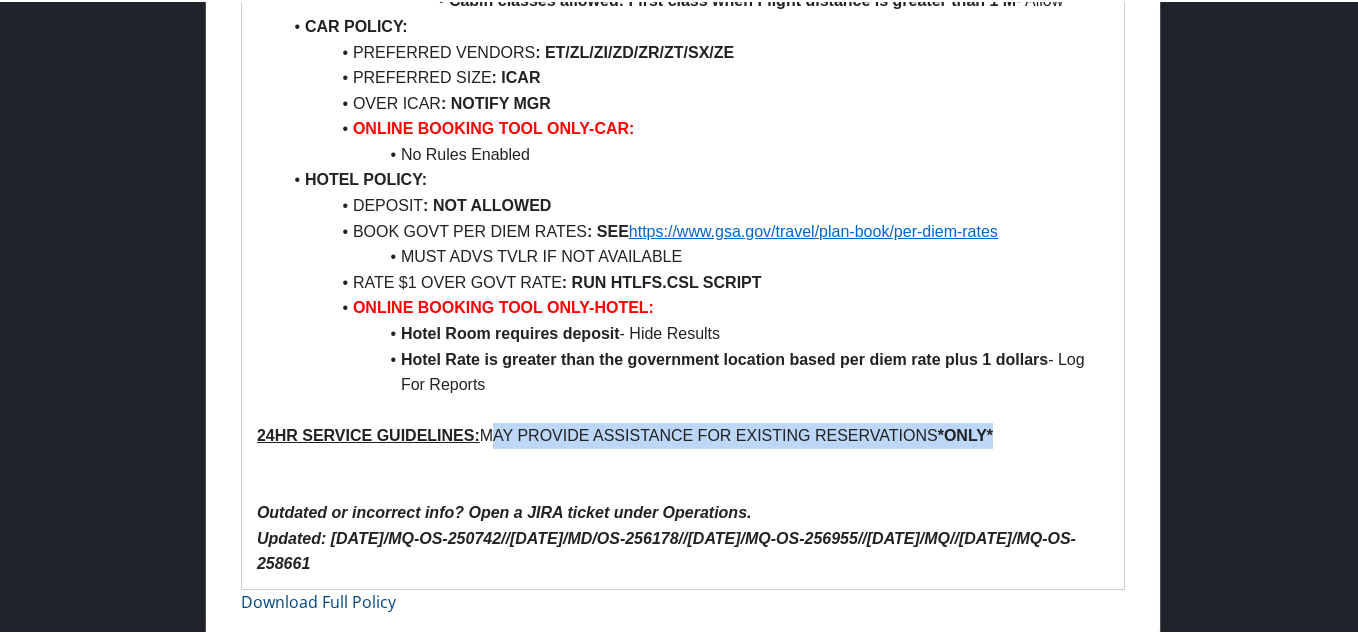 drag, startPoint x: 534, startPoint y: 431, endPoint x: 1008, endPoint y: 435, distance: 474.01688 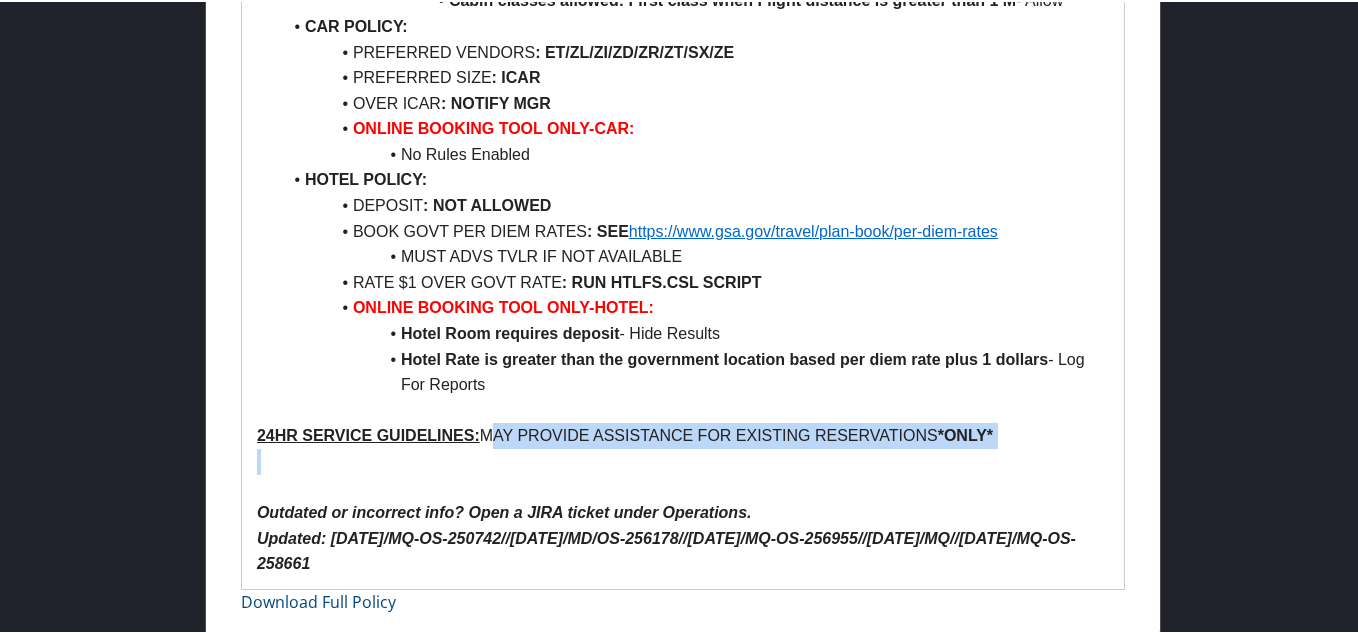 drag, startPoint x: 1009, startPoint y: 431, endPoint x: 482, endPoint y: 431, distance: 527 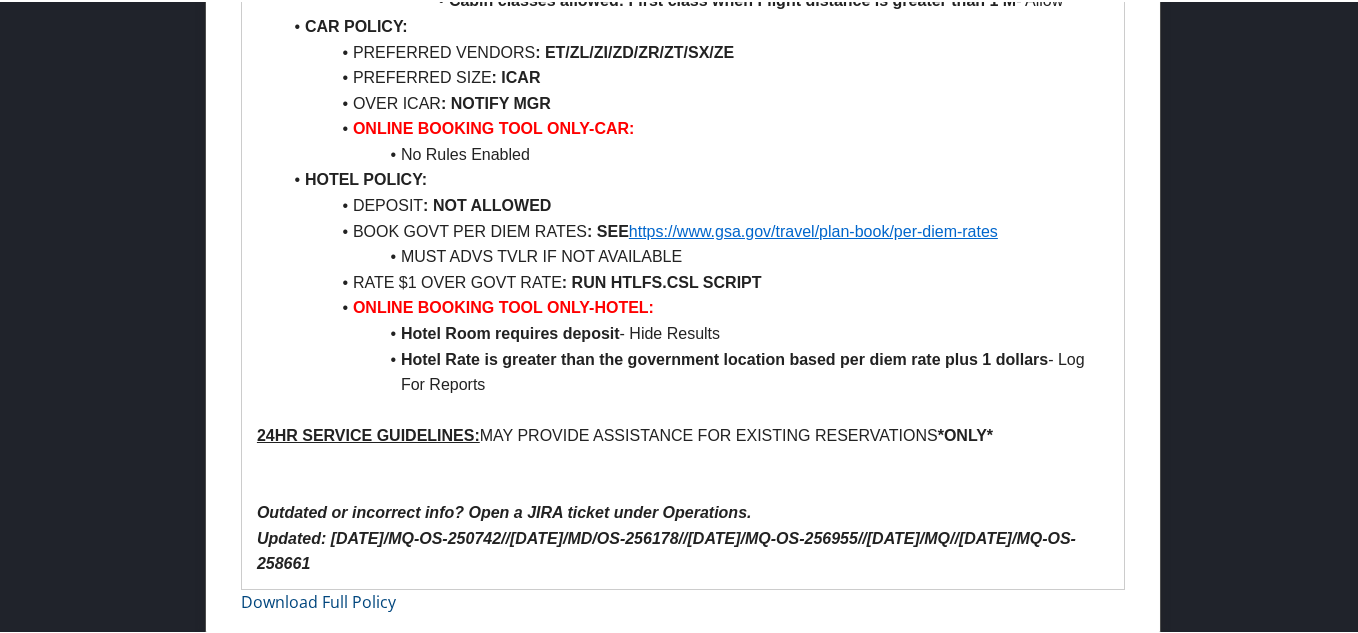 click on "Hotel Rate is greater than the government location based per diem rate plus 1 dollars  - Log For Reports" at bounding box center (695, 370) 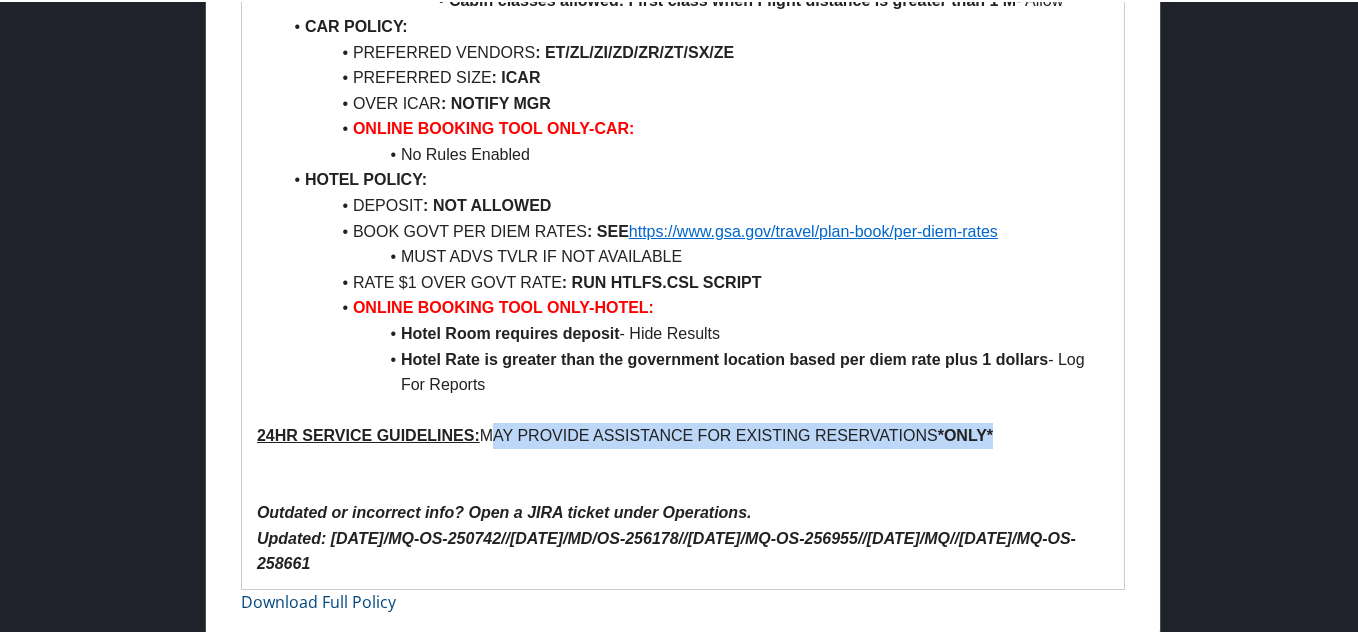 drag, startPoint x: 482, startPoint y: 436, endPoint x: 1047, endPoint y: 426, distance: 565.0885 